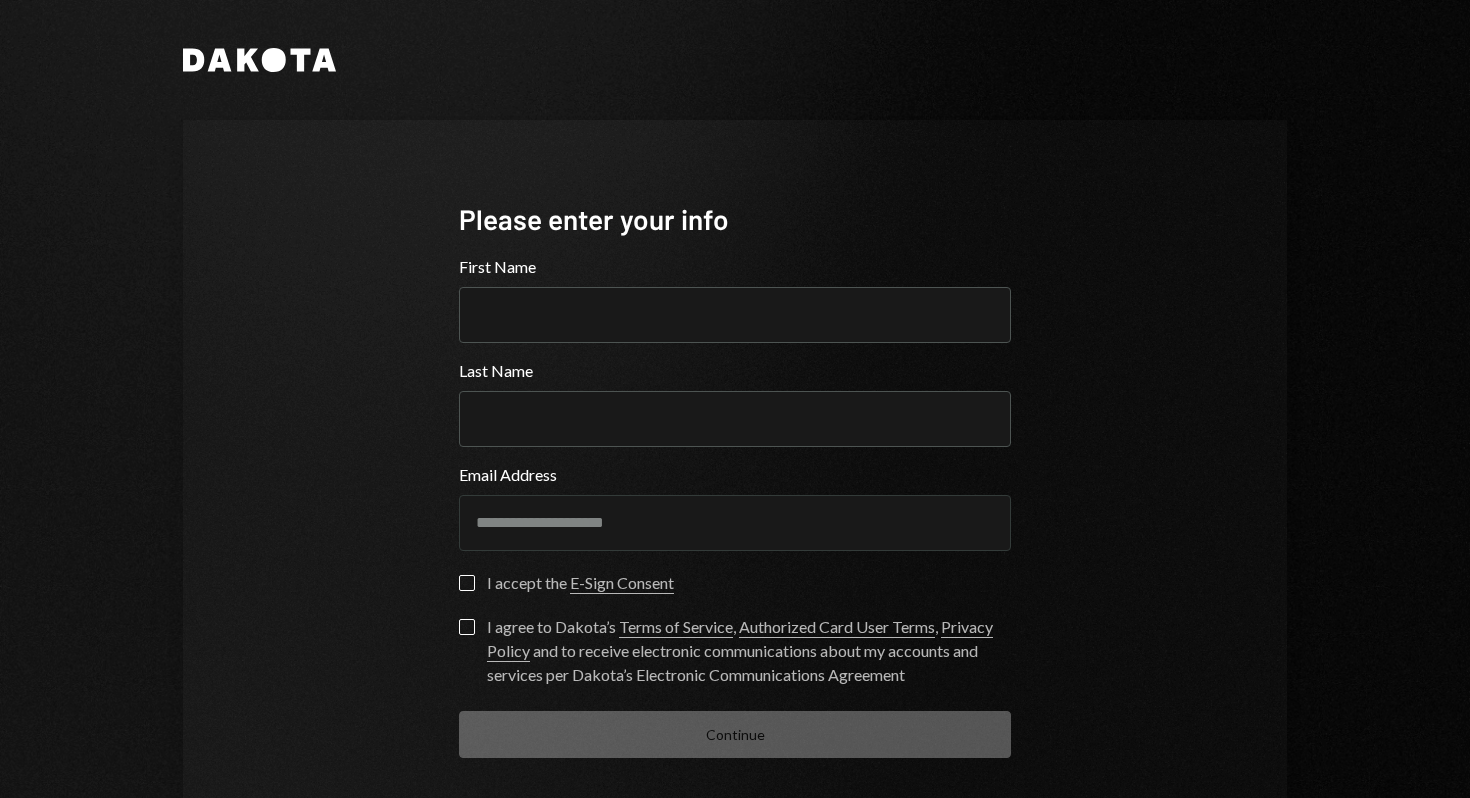 scroll, scrollTop: 0, scrollLeft: 0, axis: both 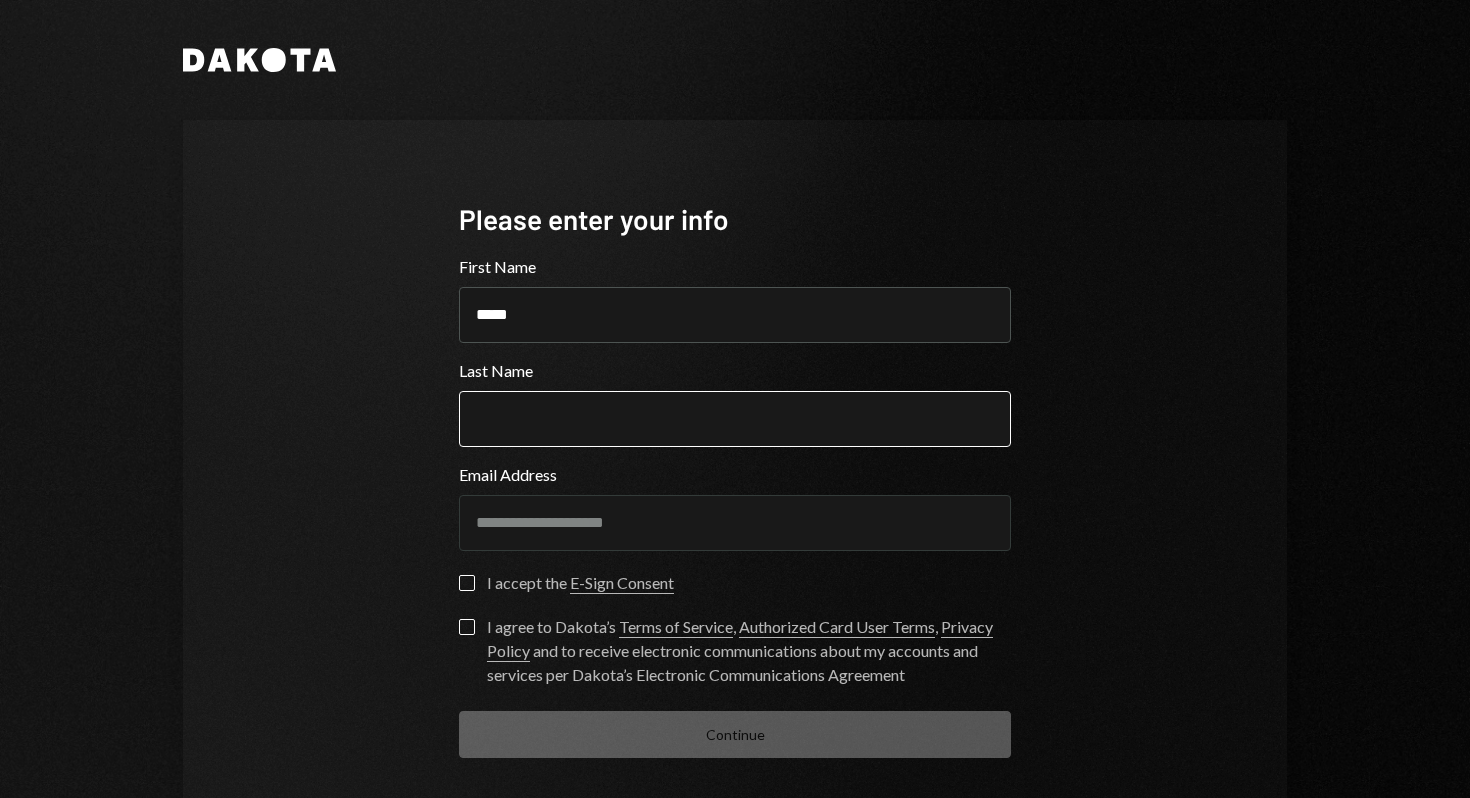 type on "*****" 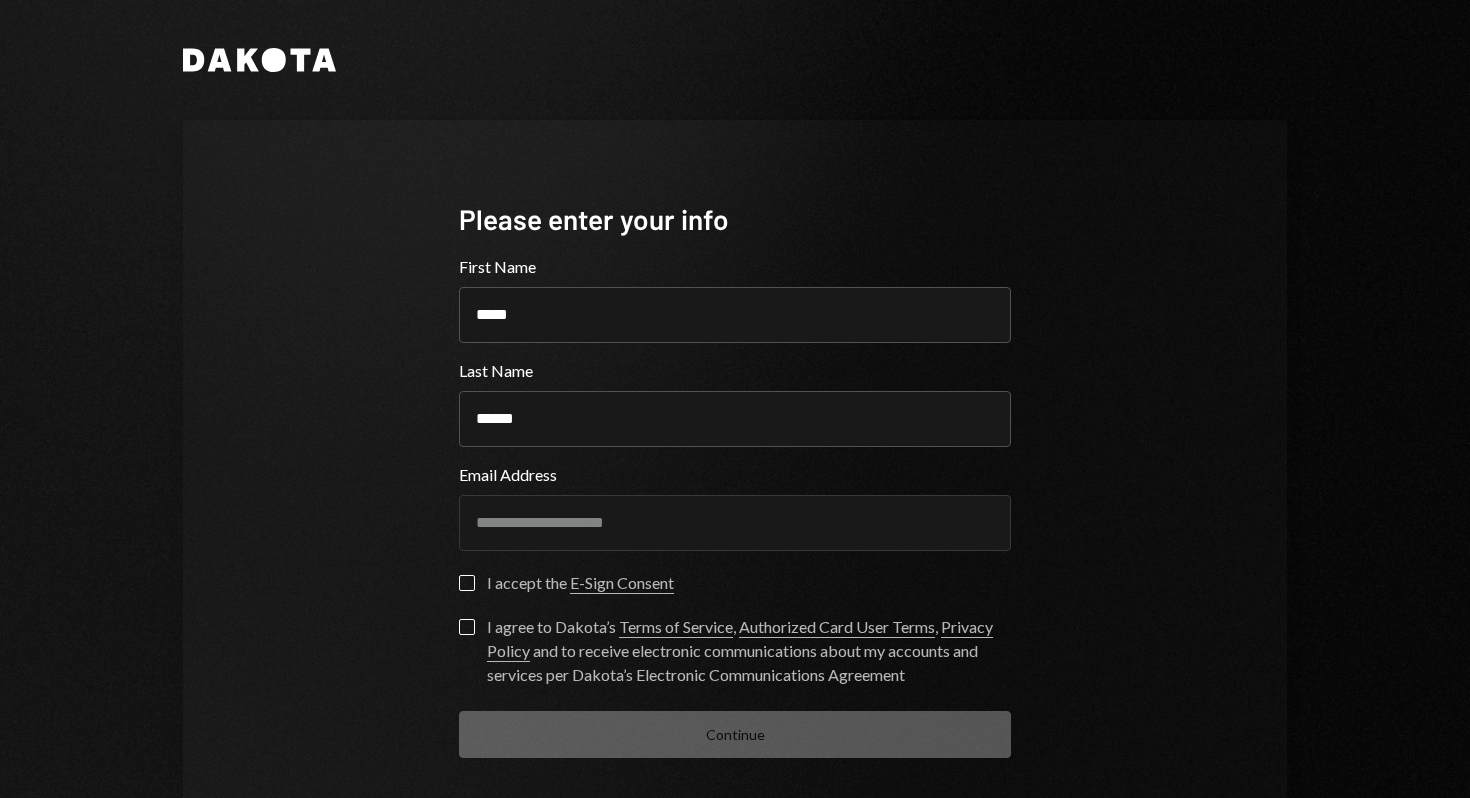 type on "******" 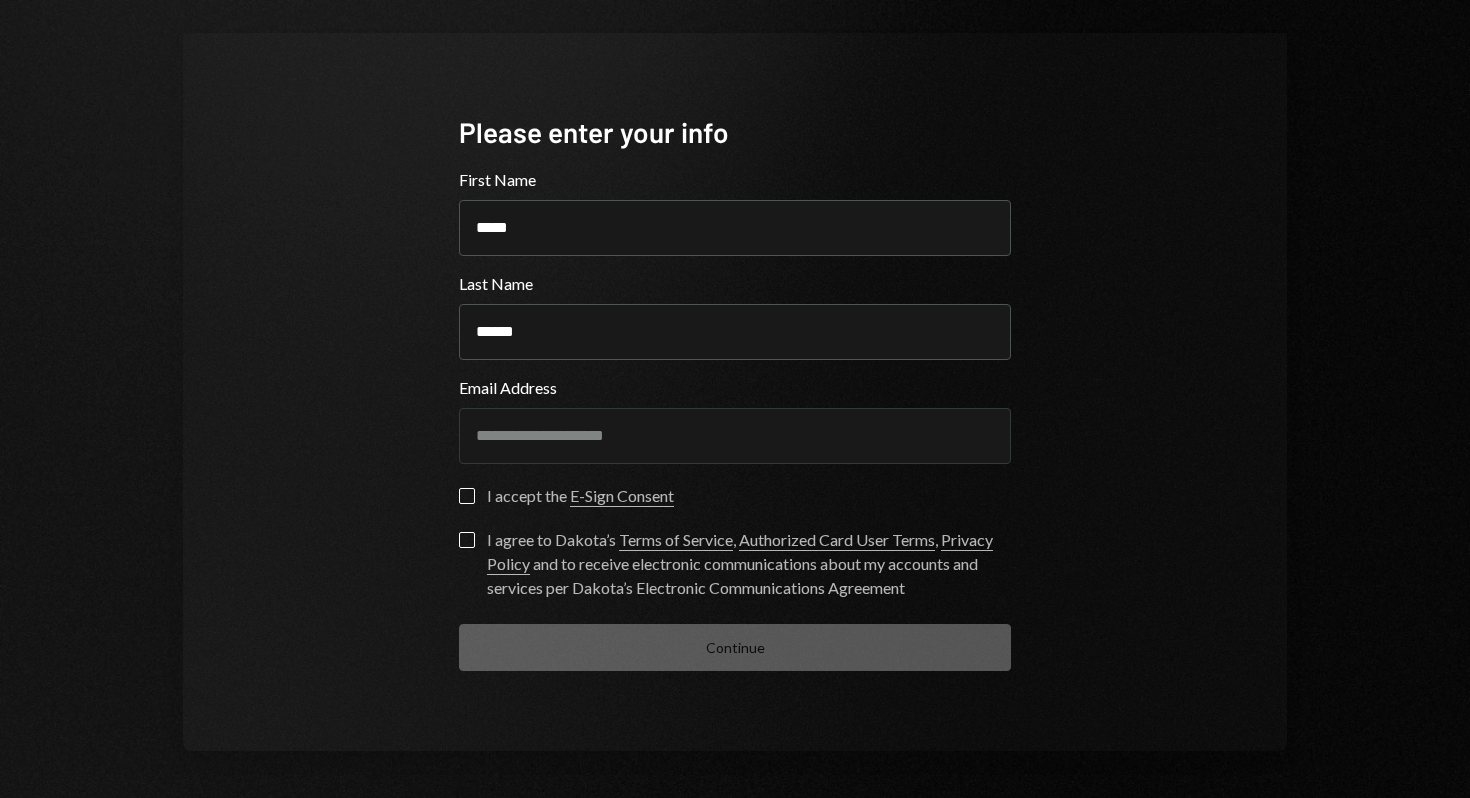 click on "I accept the   E-Sign Consent" at bounding box center [467, 496] 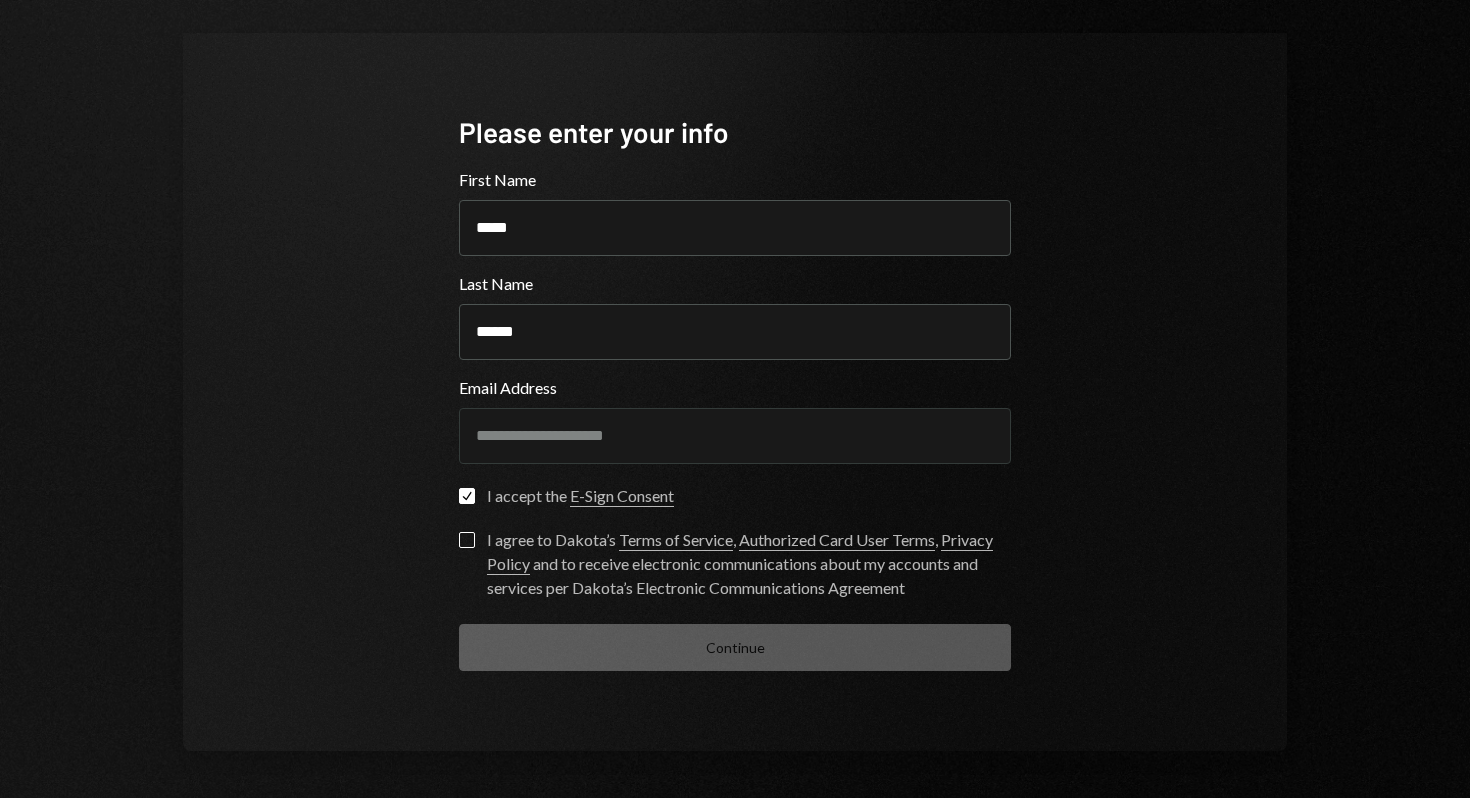 click on "I agree to Dakota’s   Terms of Service ,   Authorized Card User Terms ,   Privacy Policy   and to receive electronic communications about my accounts and services per Dakota’s Electronic Communications Agreement" at bounding box center [467, 540] 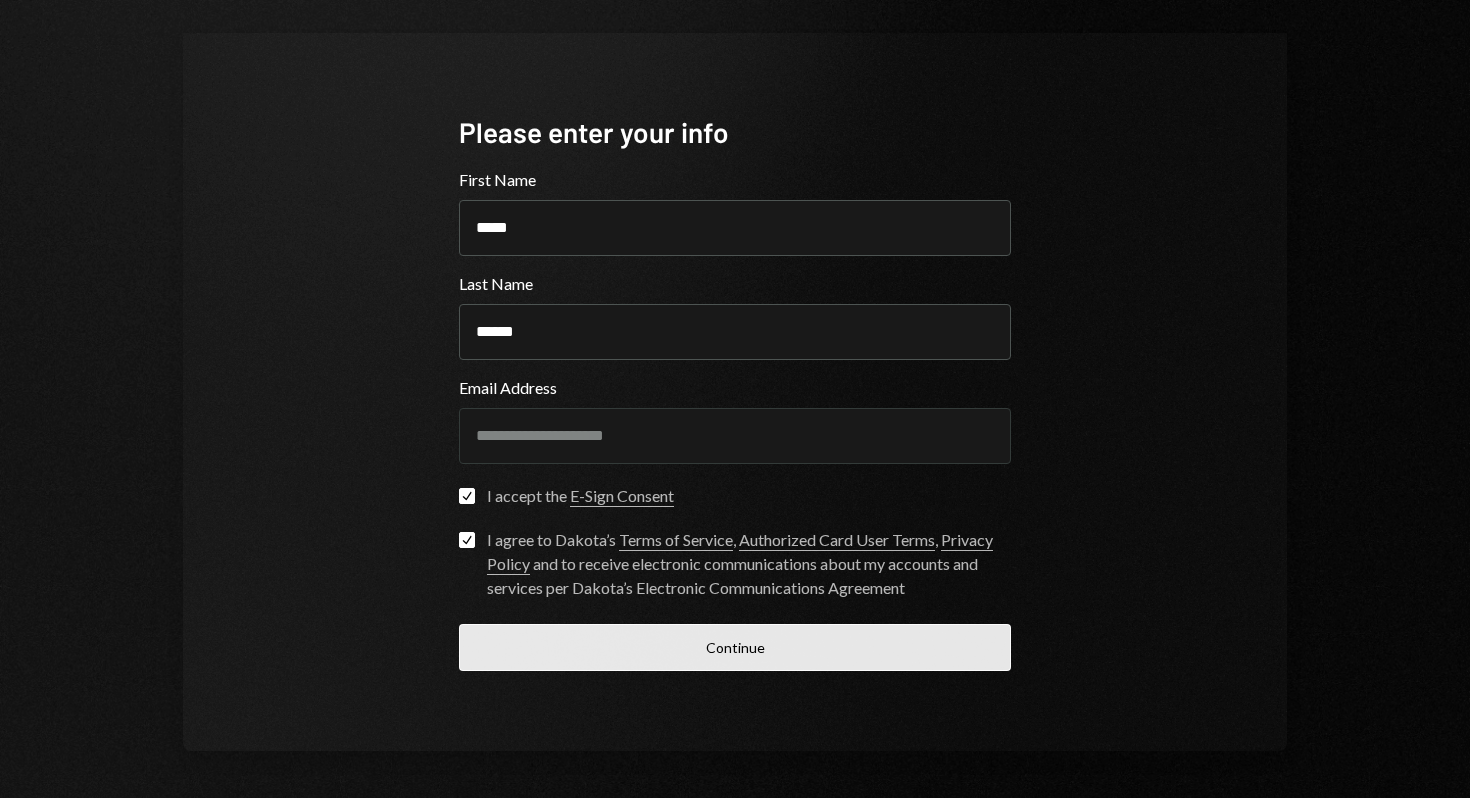 click on "Continue" at bounding box center (735, 647) 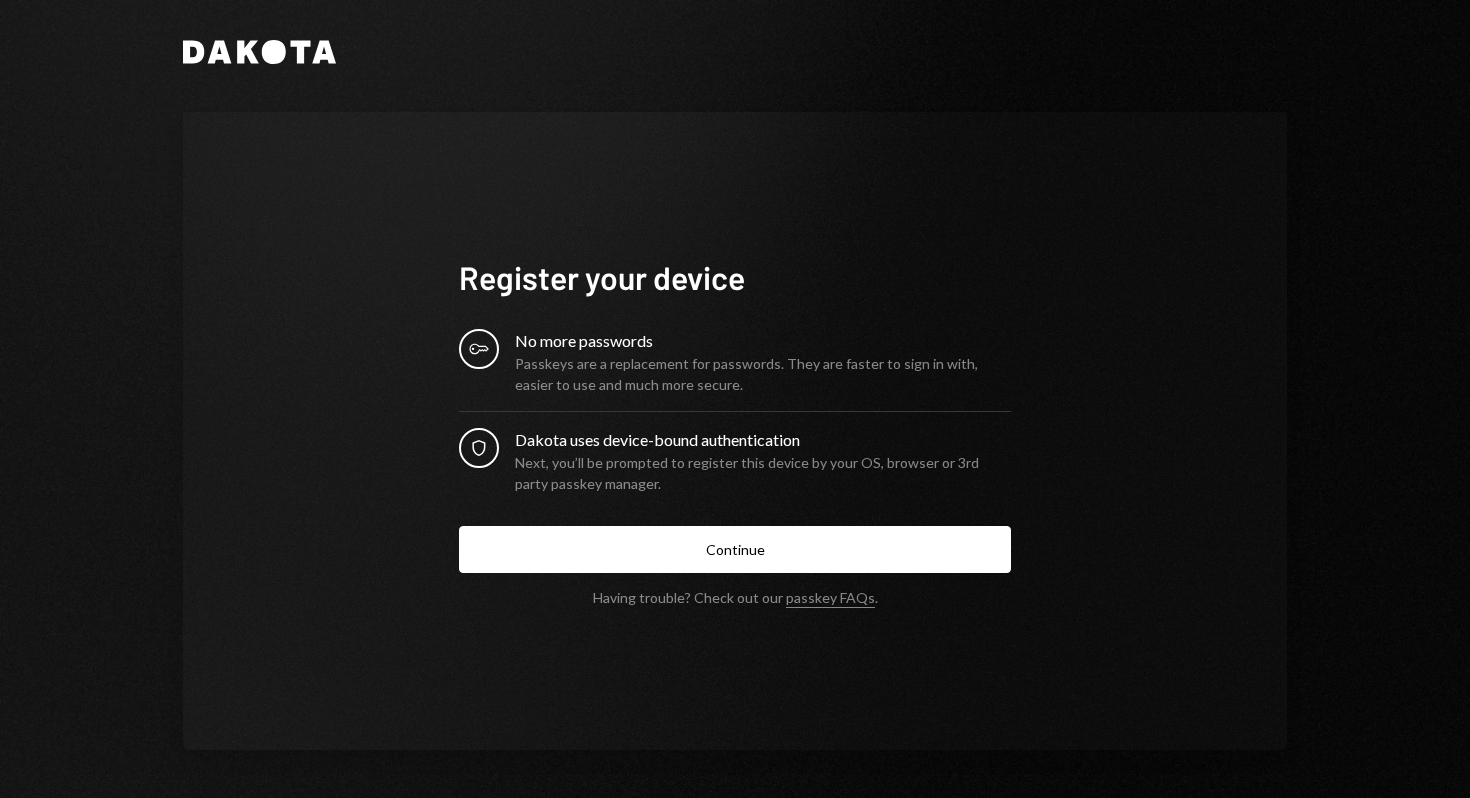 scroll, scrollTop: 8, scrollLeft: 0, axis: vertical 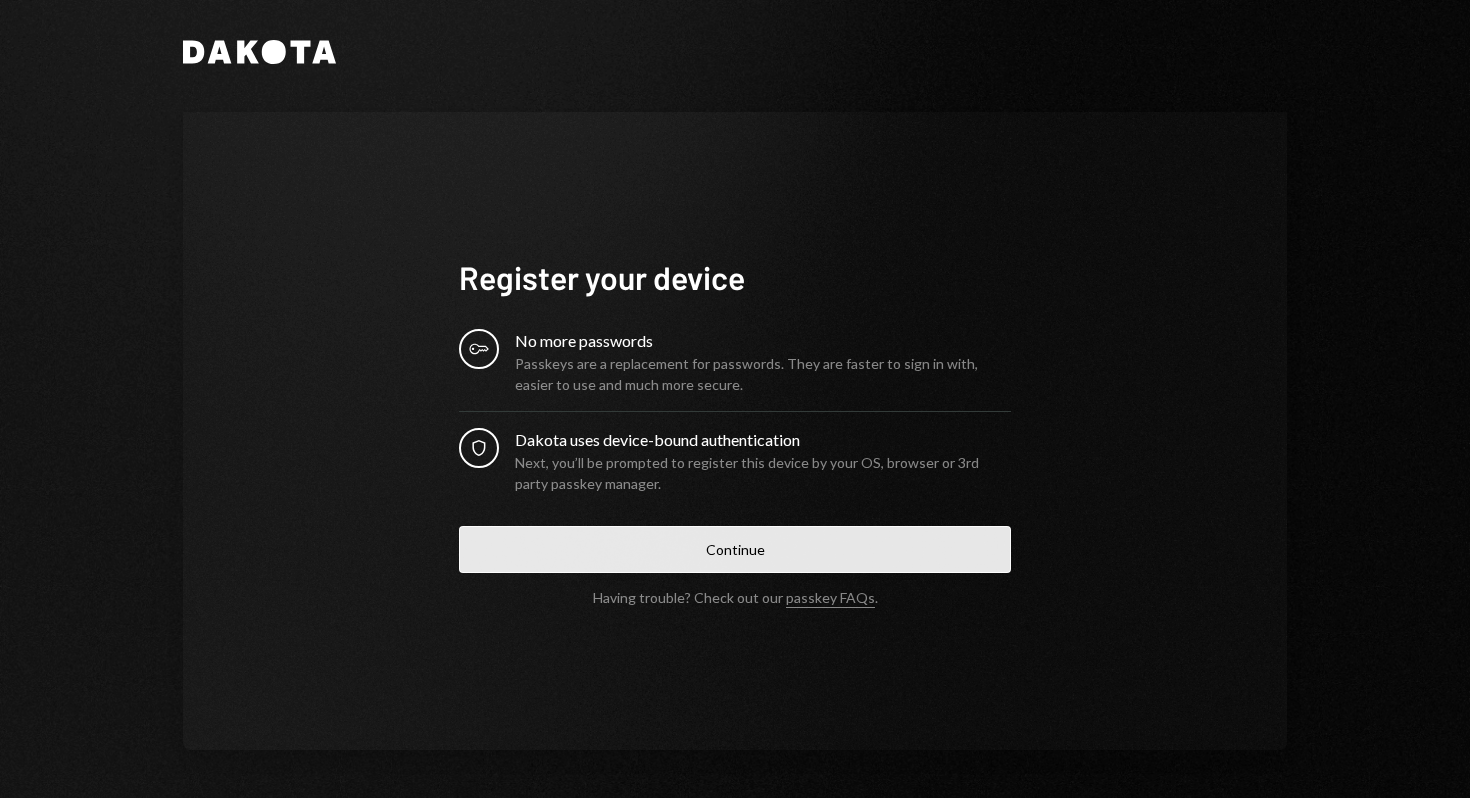 click on "Continue" at bounding box center [735, 549] 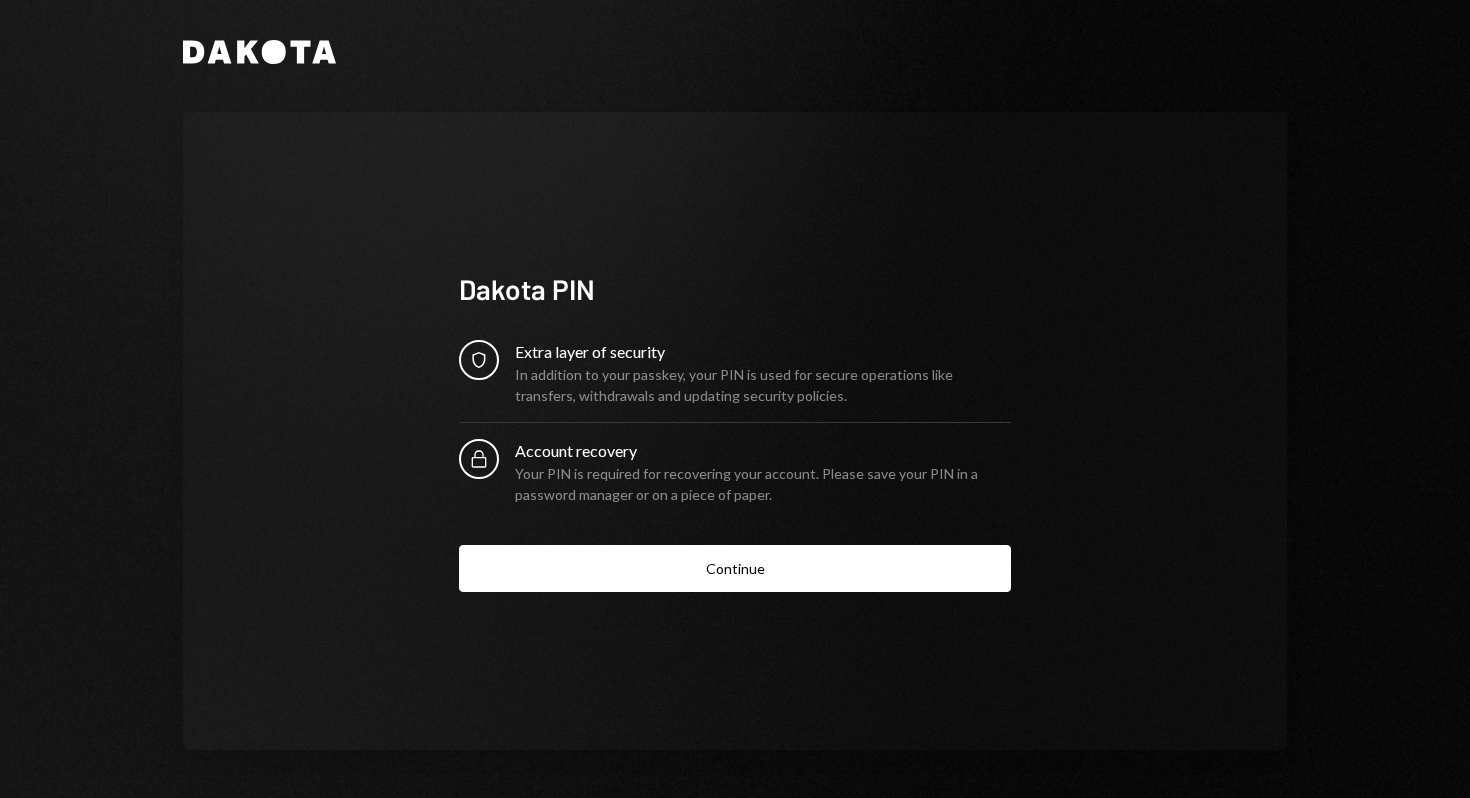 click on "Dakota PIN Security Extra layer of security In addition to your passkey, your PIN is used for secure operations like transfers, withdrawals and updating security policies. Lock Closed Account recovery Your PIN is required for recovering your account. Please save your PIN in a password manager or on a piece of paper.  Continue" at bounding box center (735, 431) 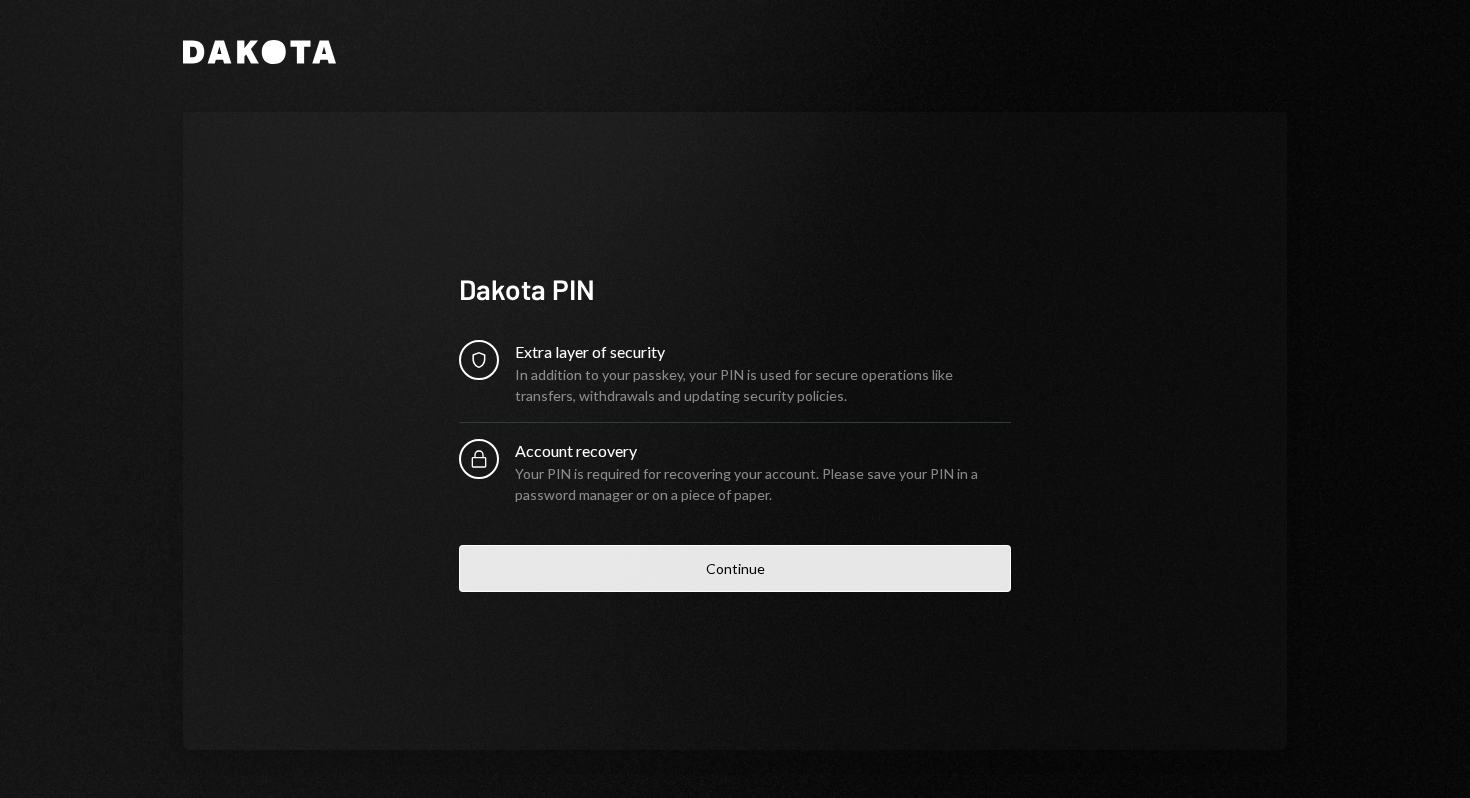 click on "Continue" at bounding box center (735, 568) 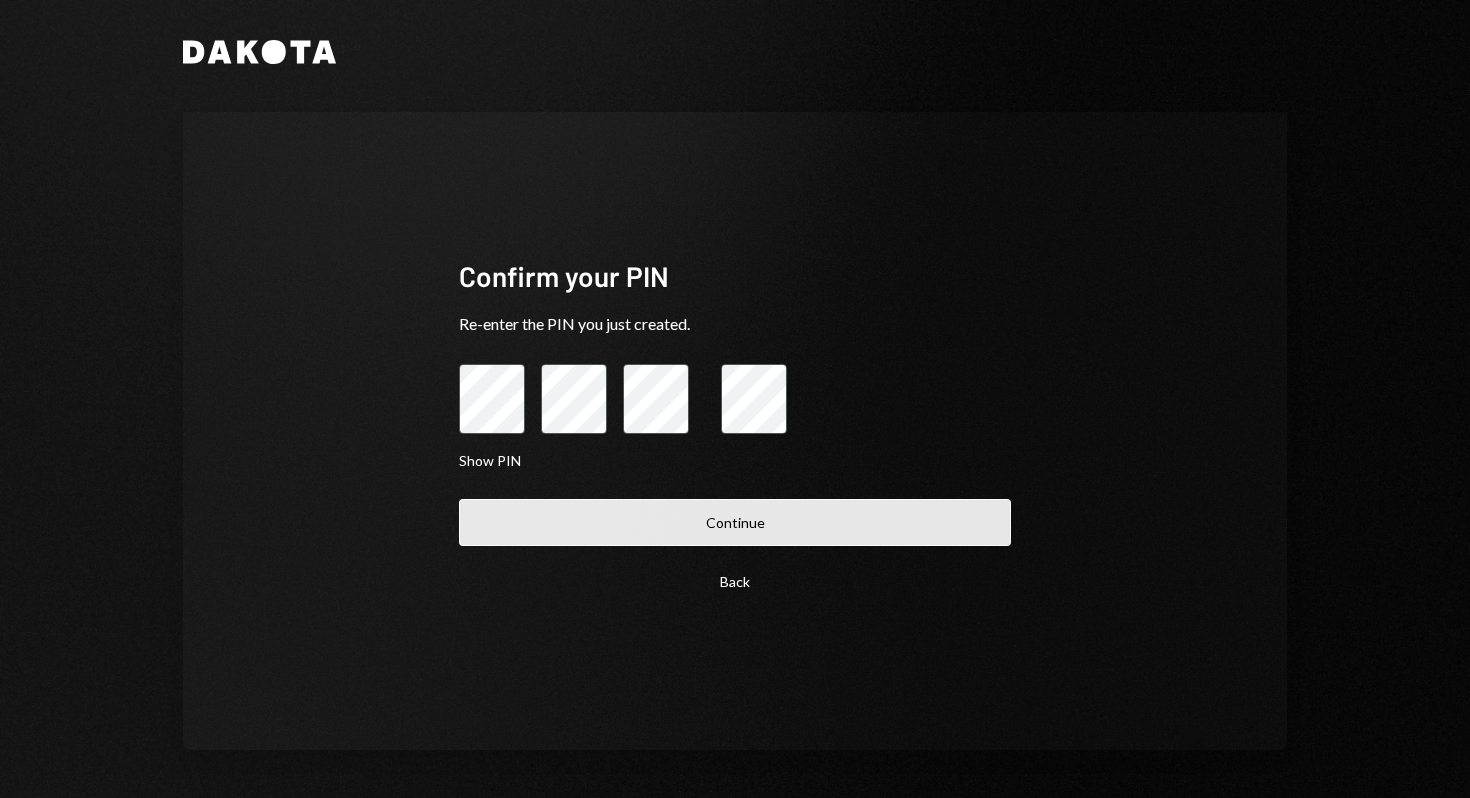 click on "Continue" at bounding box center [735, 522] 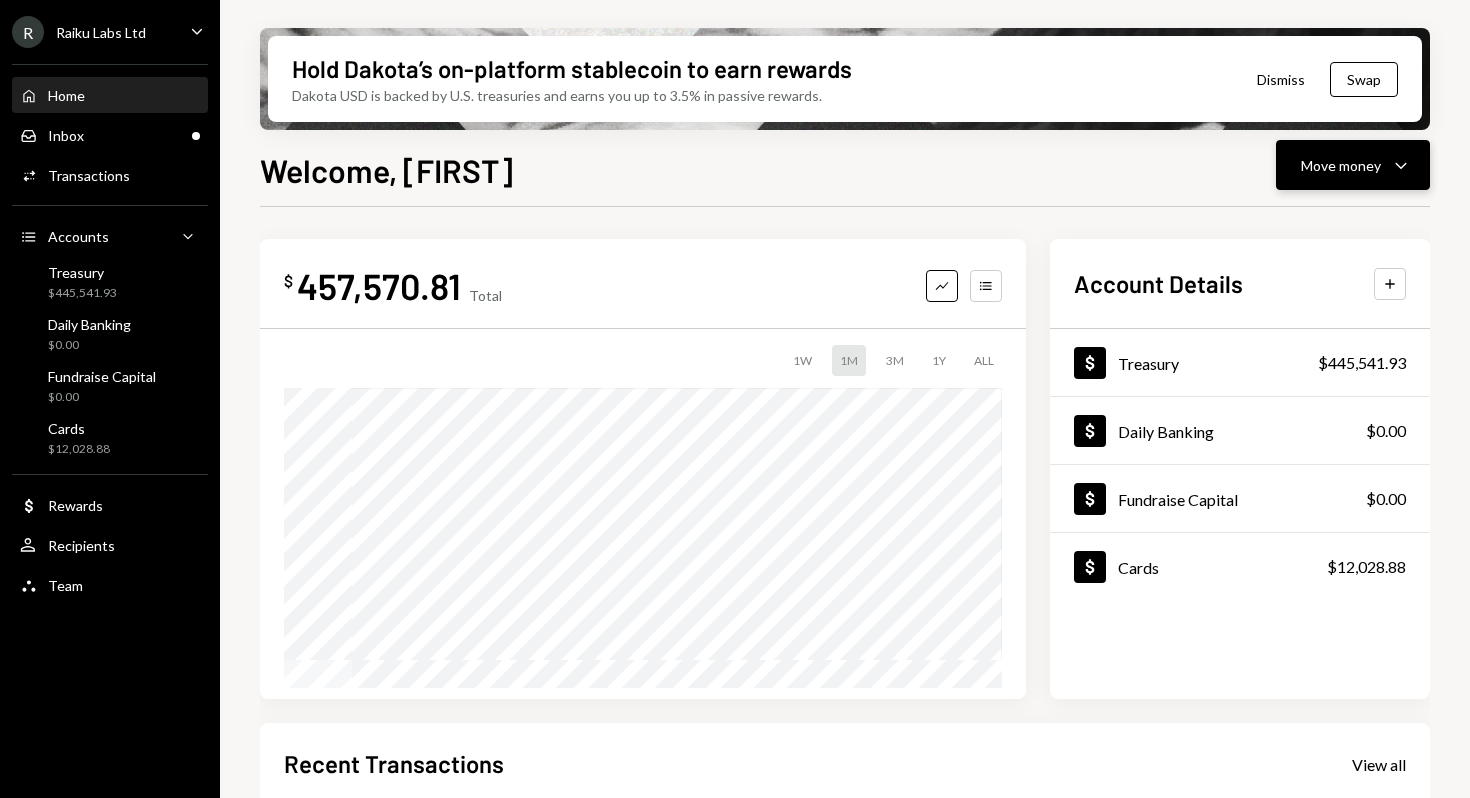 click on "Move money" at bounding box center [1341, 165] 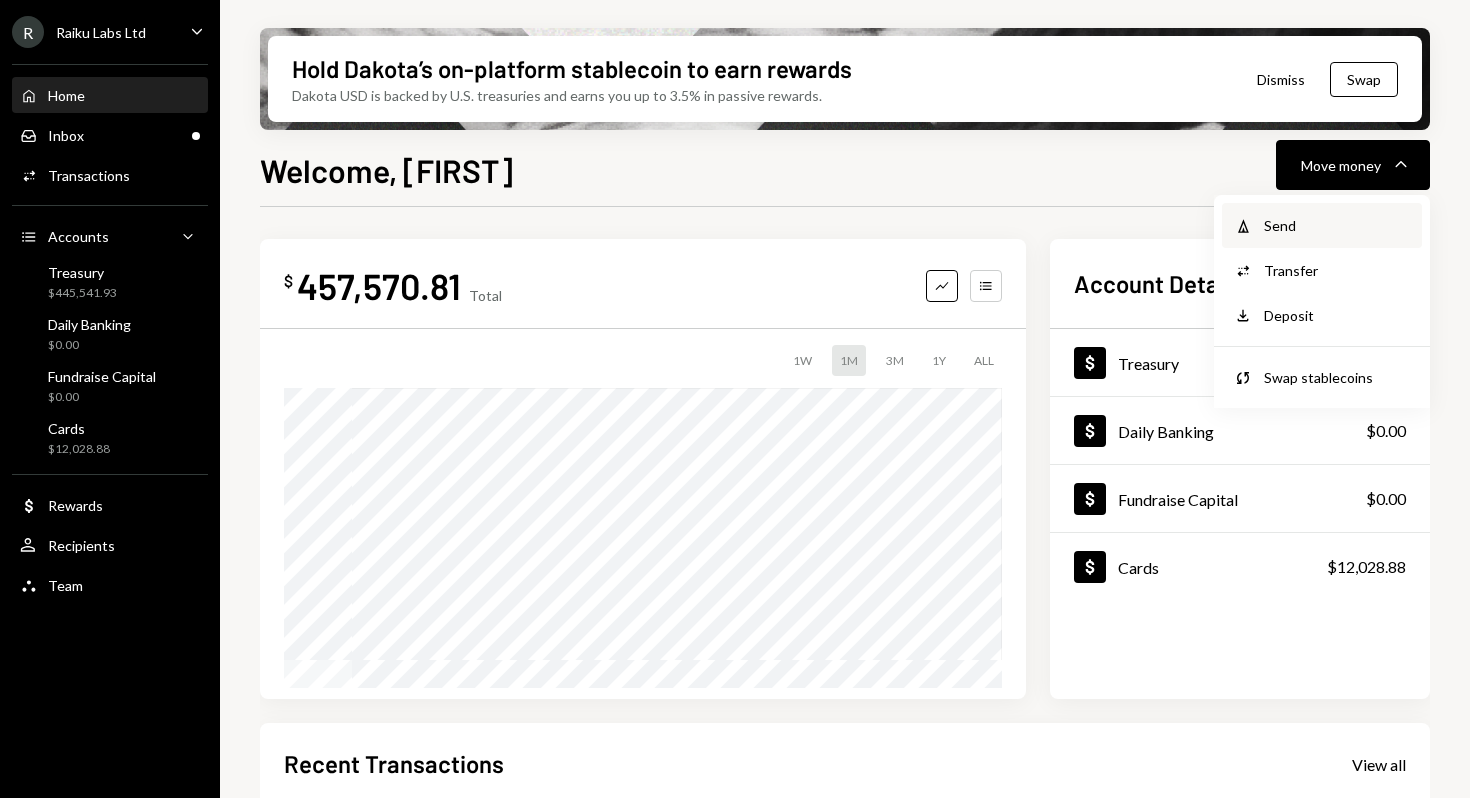click on "Send" at bounding box center [1337, 225] 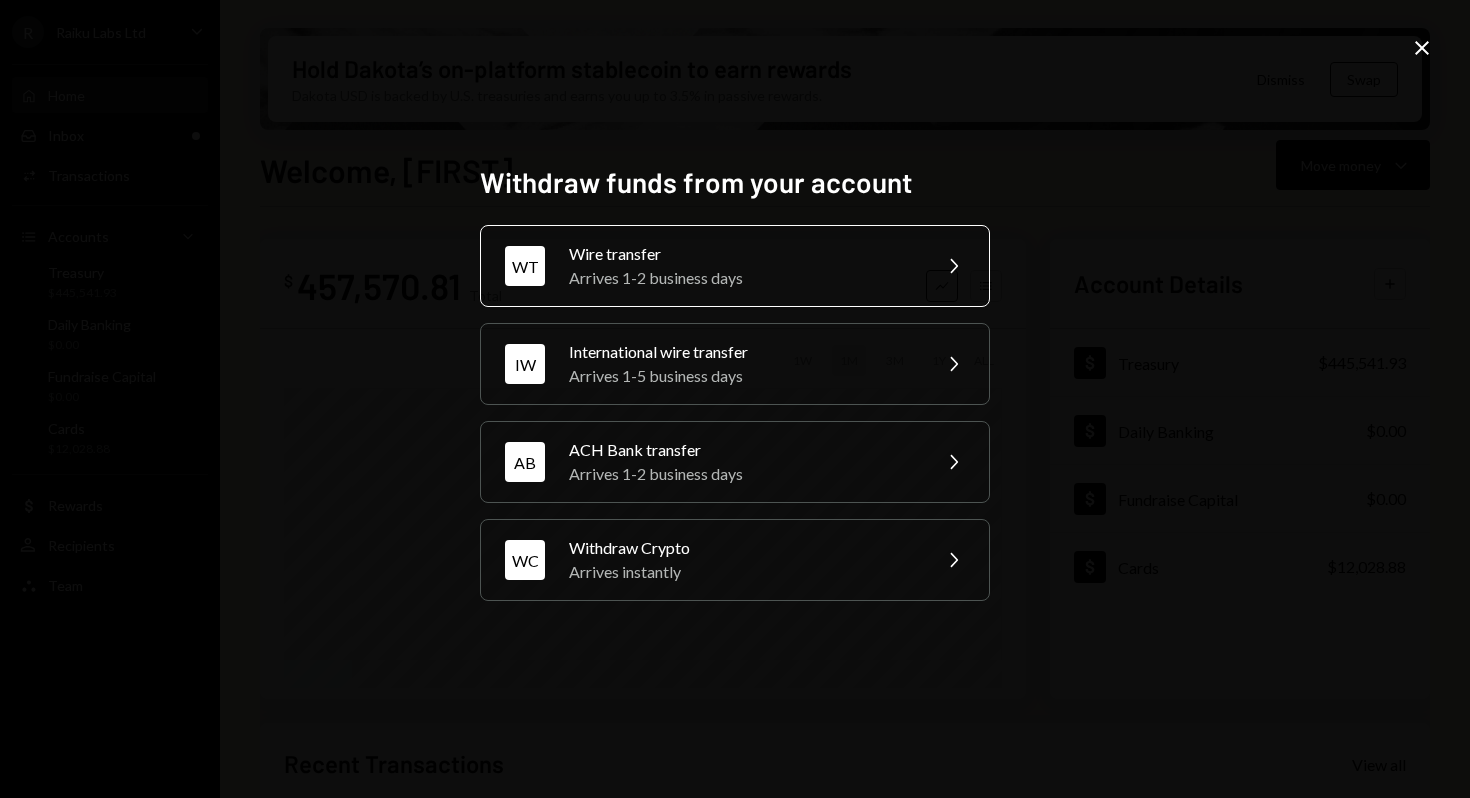 click on "Arrives 1-2 business days" at bounding box center (743, 278) 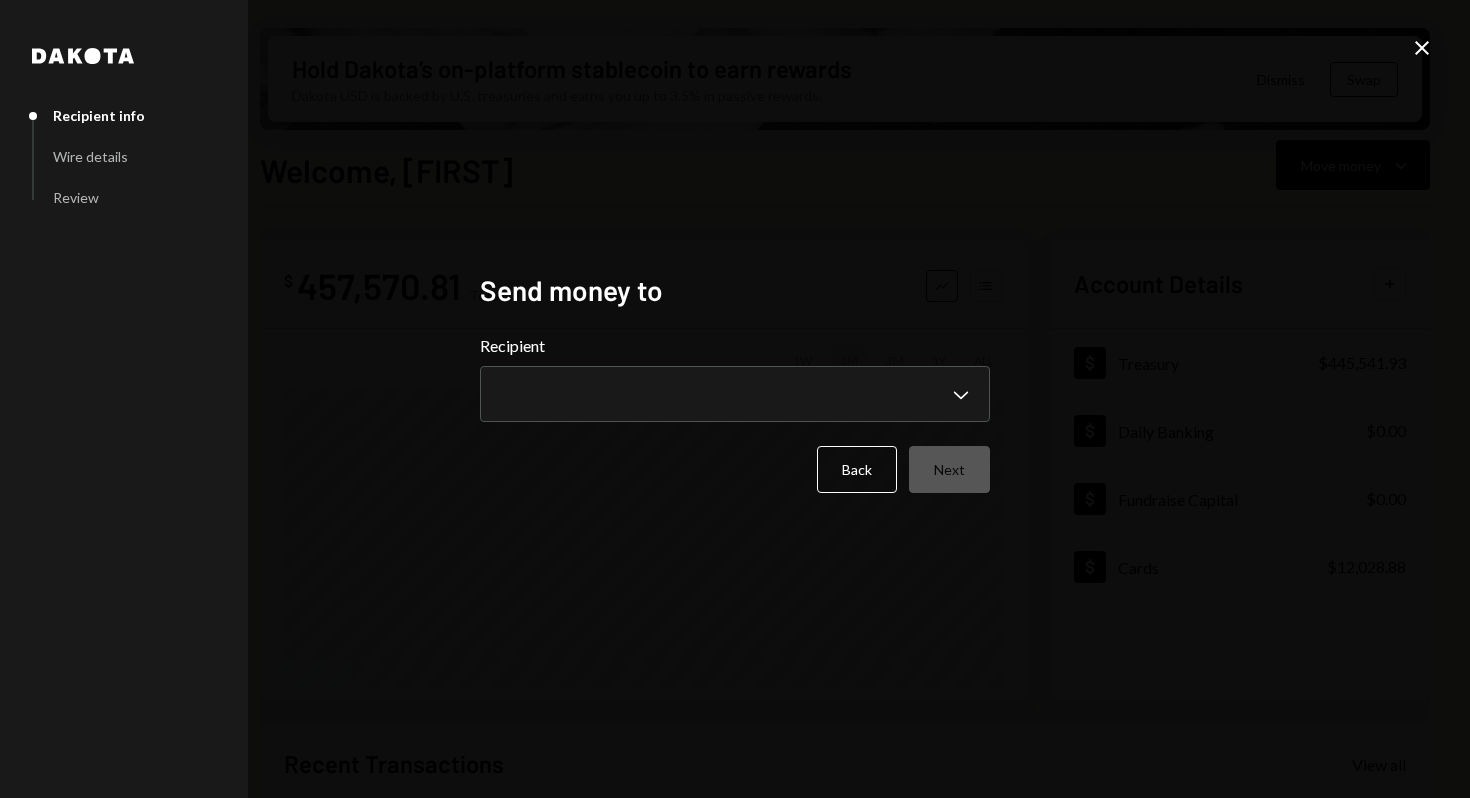 click on "**********" at bounding box center (735, 413) 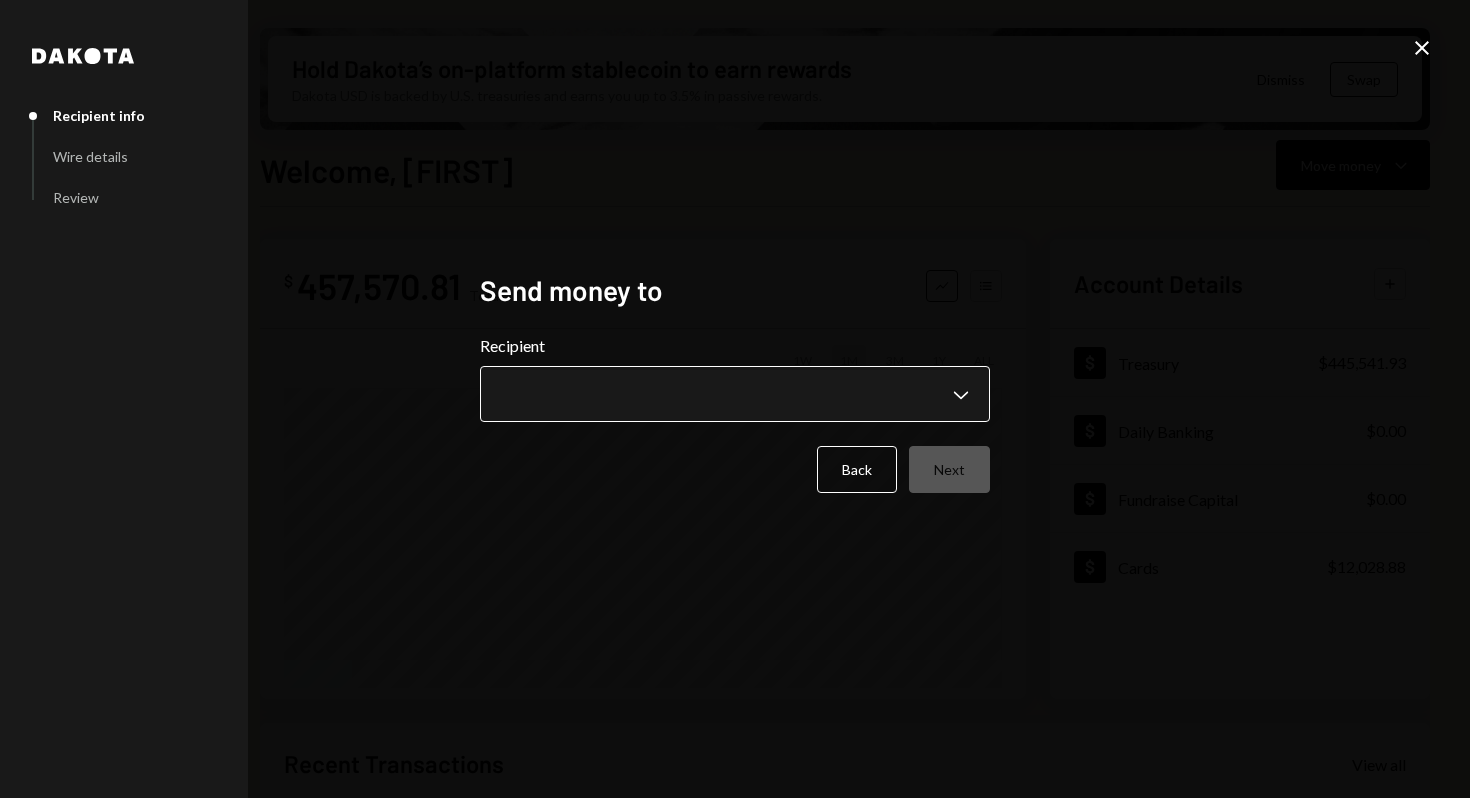 click on "R Raiku Labs Ltd Caret Down Home Home Inbox Inbox Activities Transactions Accounts Accounts Caret Down Treasury $445,541.93 Daily Banking $0.00 Fundraise Capital $0.00 Cards $12,028.88 Dollar Rewards User Recipients Team Team Hold Dakota’s on-platform stablecoin to earn rewards Dakota USD is backed by U.S. treasuries and earns you up to 3.5% in passive rewards. Dismiss Swap Welcome, [FIRST] Move money Caret Down $ 457,570.81 Total Graph Accounts 1W 1M 3M 1Y ALL Account Details Plus Dollar Treasury $445,541.93 Dollar Daily Banking $0.00 Dollar Fundraise Capital $0.00 Dollar Cards $12,028.88 Recent Transactions View all Type Initiated By Initiated At Account Status Card Transaction $9,326.53 [FIRST] Raiku Card 07/11/25 12:06 PM Organization Pending Card Transaction $34.99 Subscription Costs 07/10/25 3:32 PM Organization Pending Bank Payment $9,000.00 [FIRST] [LAST] 07/10/25 12:11 PM Treasury Review Right Arrow Bank Payment $34,125.00 [FIRST] [LAST] 07/10/25 11:59 AM Treasury Pending Card Transaction $195.00" at bounding box center (735, 399) 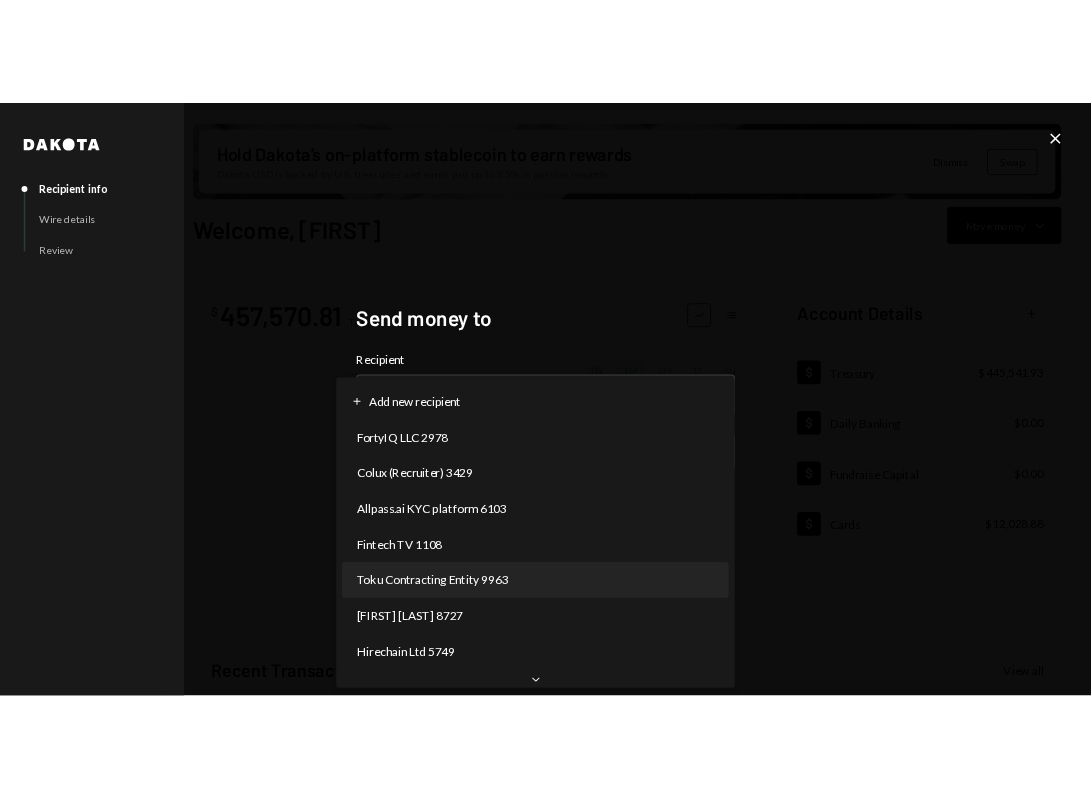 scroll, scrollTop: 0, scrollLeft: 0, axis: both 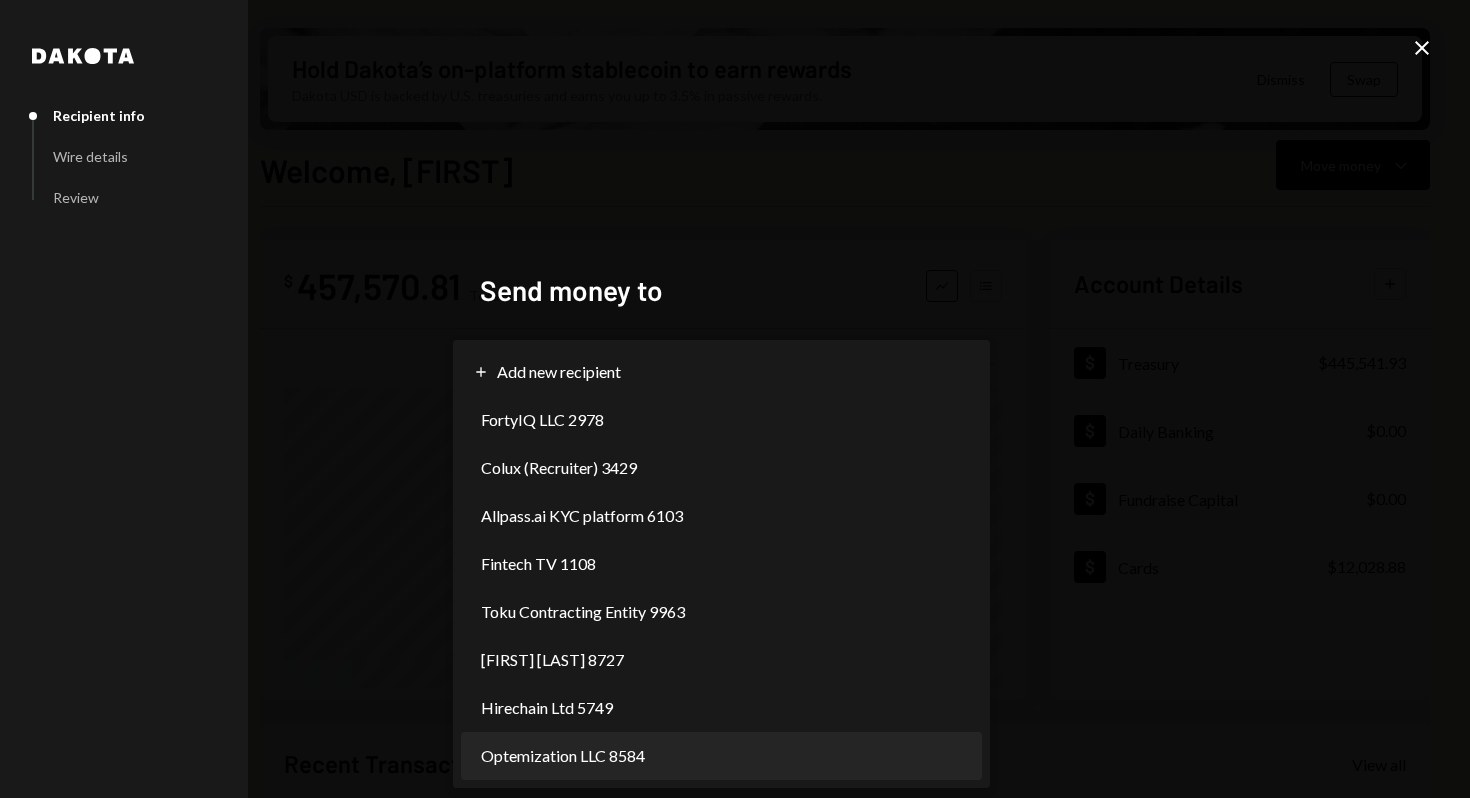 select on "**********" 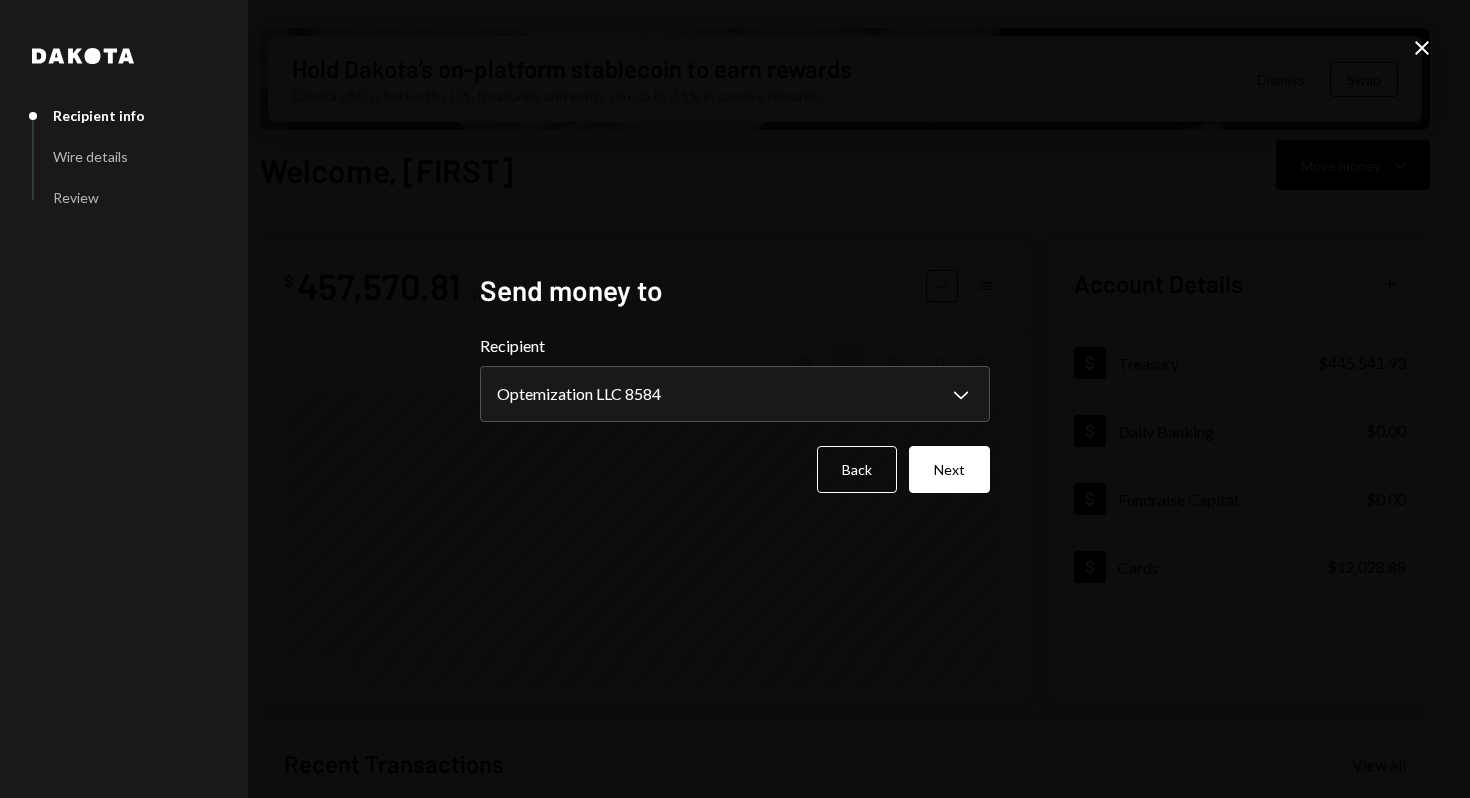 click on "Close" 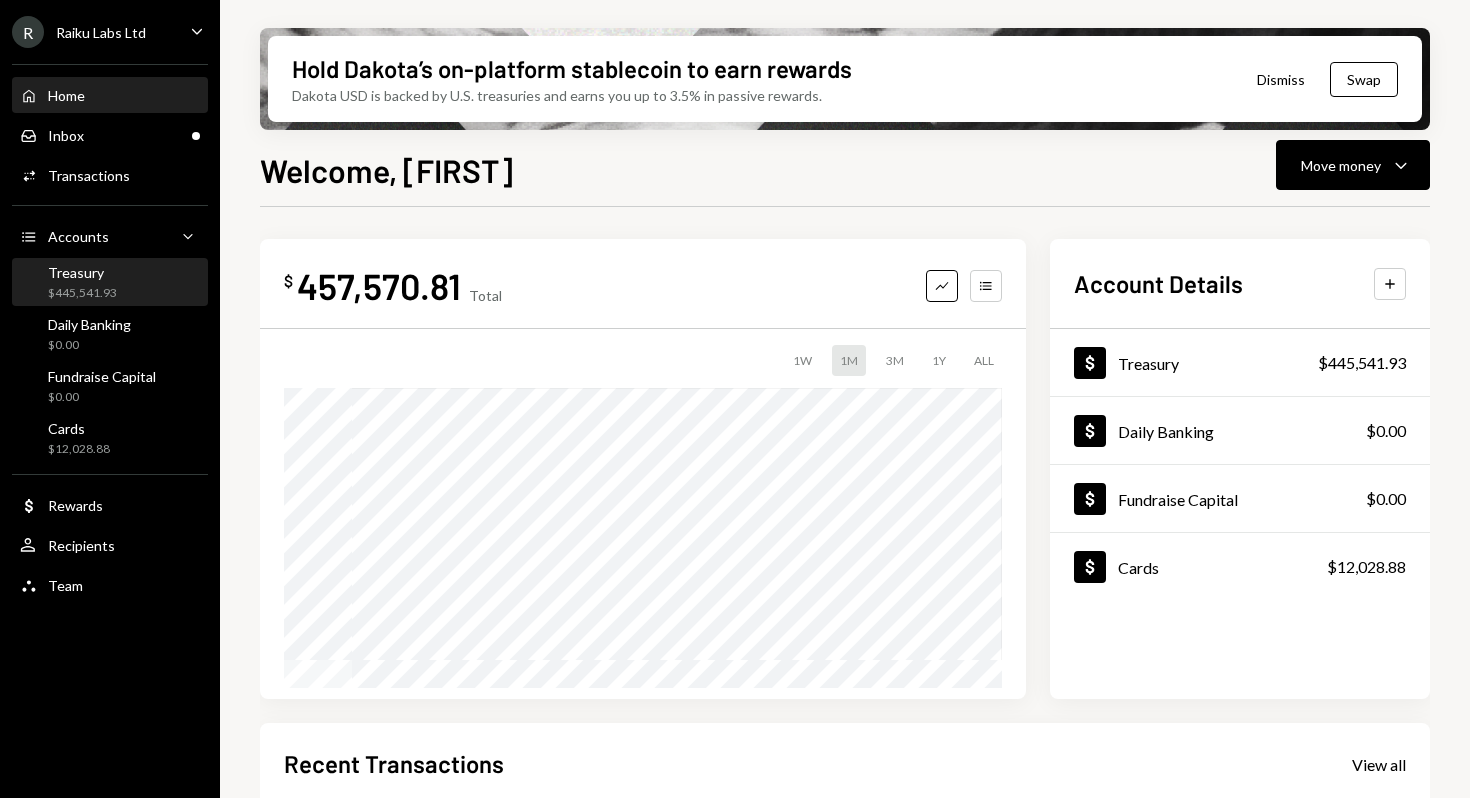 click on "$445,541.93" at bounding box center (82, 293) 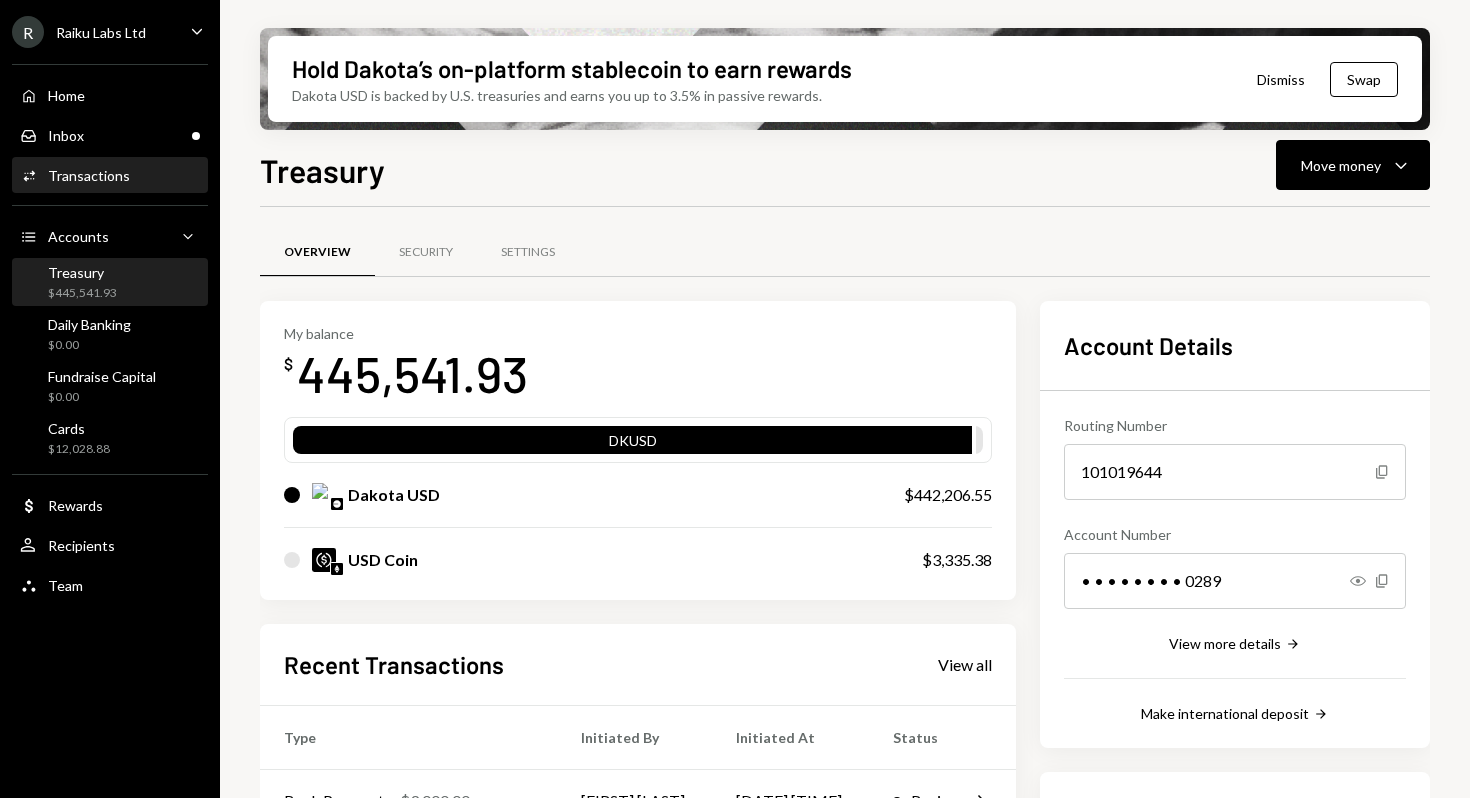 click on "Transactions" at bounding box center (89, 175) 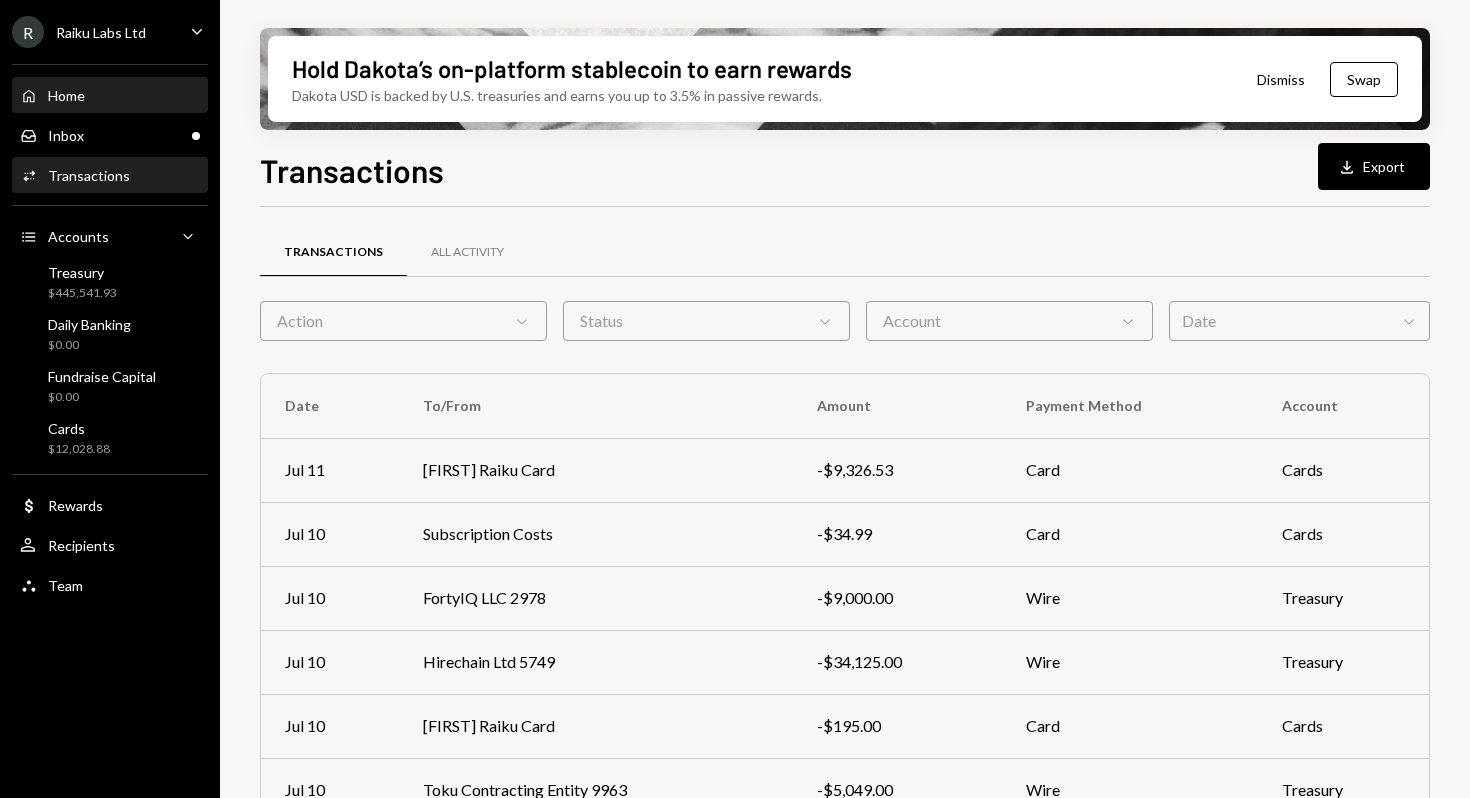 click on "Home Home" at bounding box center (110, 96) 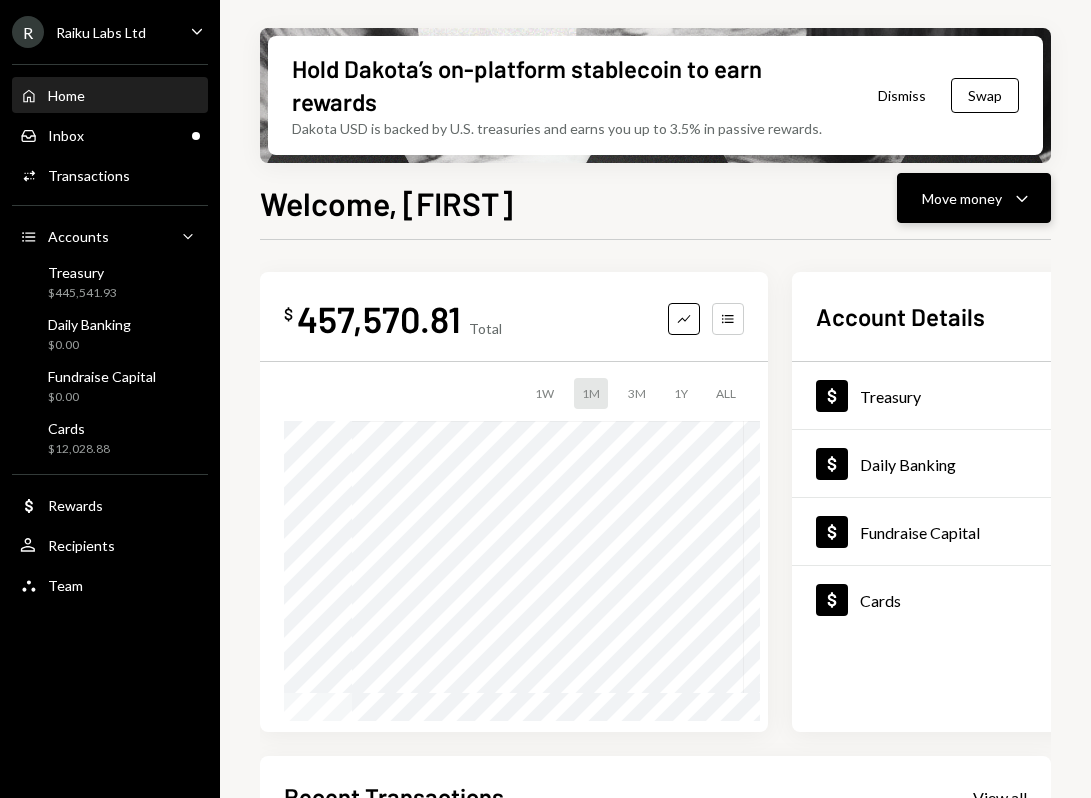 click on "Move money Caret Down" at bounding box center [974, 198] 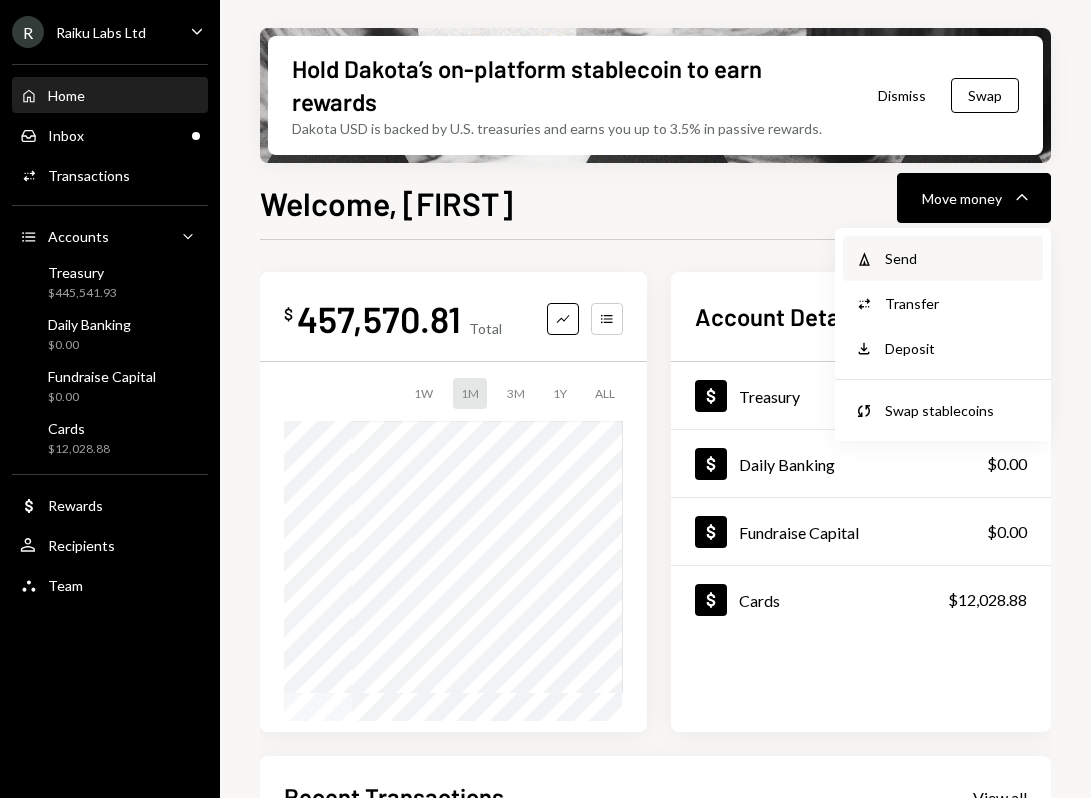 click on "Send" at bounding box center (958, 258) 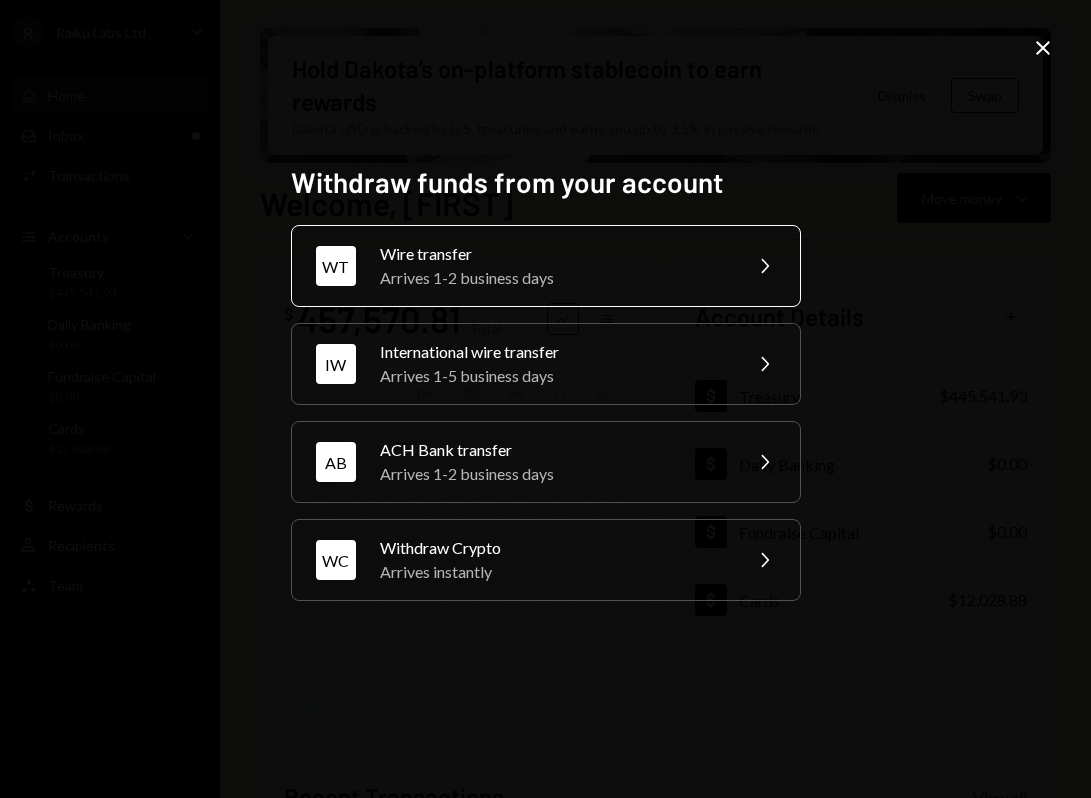 click on "Arrives 1-2 business days" at bounding box center [554, 278] 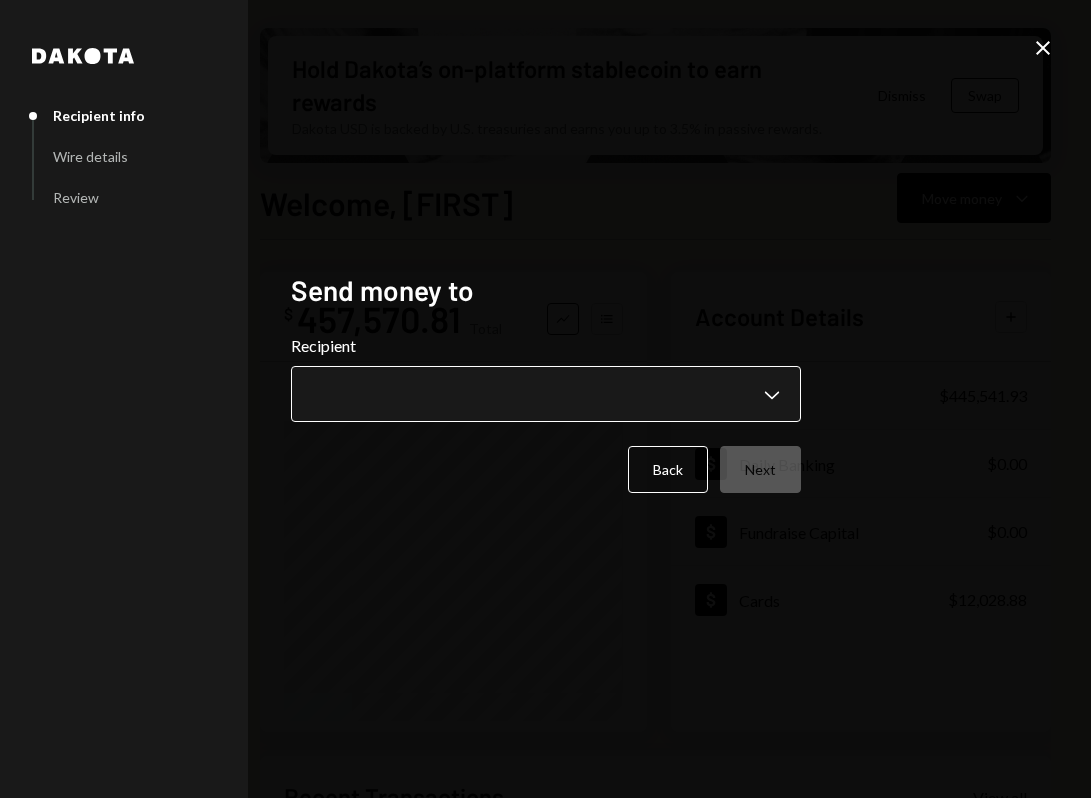 click on "R Raiku Labs Ltd Caret Down Home Home Inbox Inbox Activities Transactions Accounts Accounts Caret Down Treasury $445,541.93 Daily Banking $0.00 Fundraise Capital $0.00 Cards $12,028.88 Dollar Rewards User Recipients Team Team Hold Dakota’s on-platform stablecoin to earn rewards Dakota USD is backed by U.S. treasuries and earns you up to 3.5% in passive rewards. Dismiss Swap Welcome, [FIRST] Move money Caret Down $ 457,570.81 Total Graph Accounts 1W 1M 3M 1Y ALL Account Details Plus Dollar Treasury $445,541.93 Dollar Daily Banking $0.00 Dollar Fundraise Capital $0.00 Dollar Cards $12,028.88 Recent Transactions View all Type Initiated By Initiated At Account Status Card Transaction $9,326.53 [FIRST] Raiku Card 12:06 PM Organization Pending Card Transaction $34.99 Subscription Costs 07/10/2025 Organization Pending Bank Payment $9,000.00 [FIRST] [LAST] 07/10/2025 Treasury Review Right Arrow Bank Payment $34,125.00 [FIRST] [LAST] 07/10/2025 Treasury Pending Card Transaction $195.00 [FIRST] Raiku Card 07/10/2025" at bounding box center (545, 399) 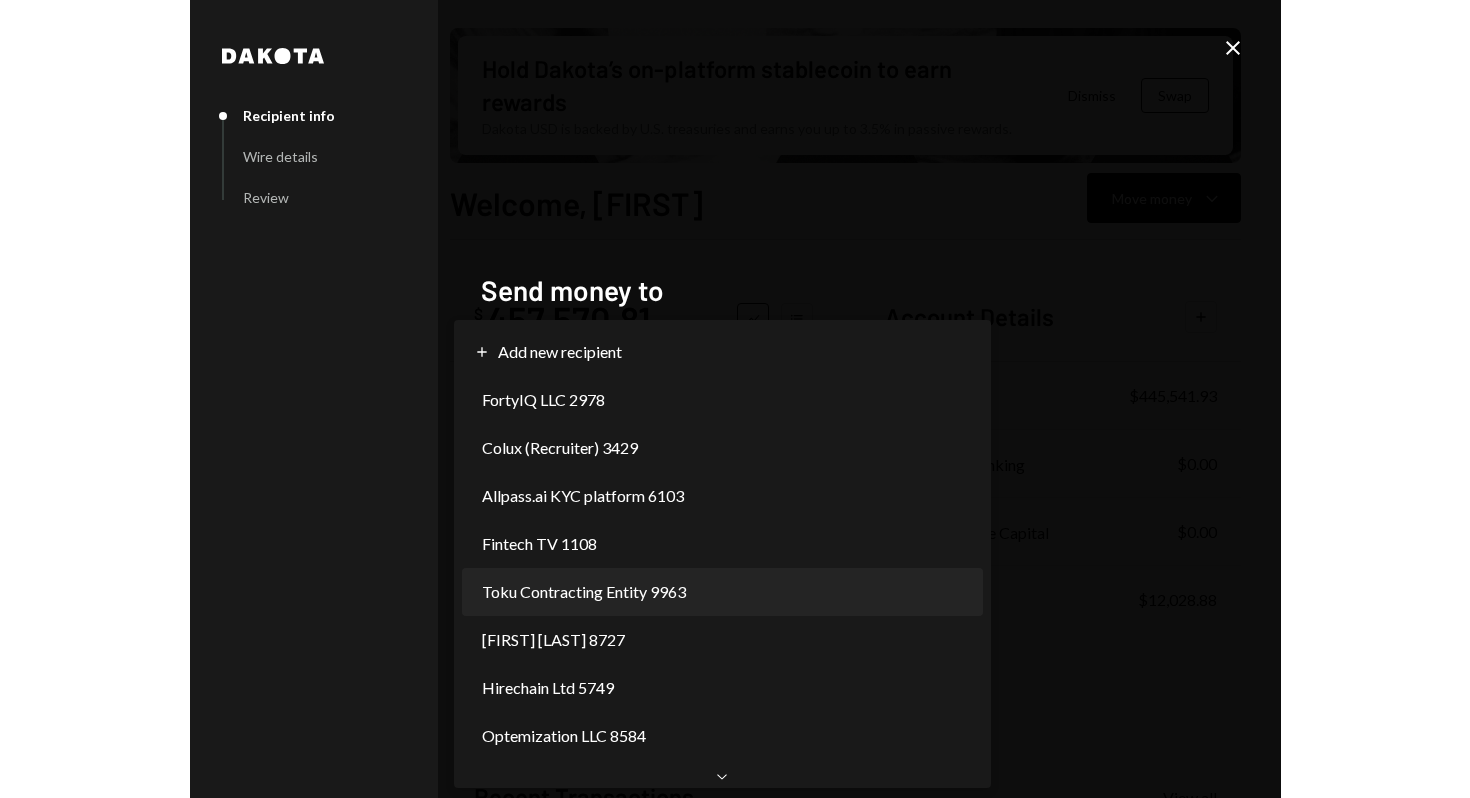scroll, scrollTop: 0, scrollLeft: 0, axis: both 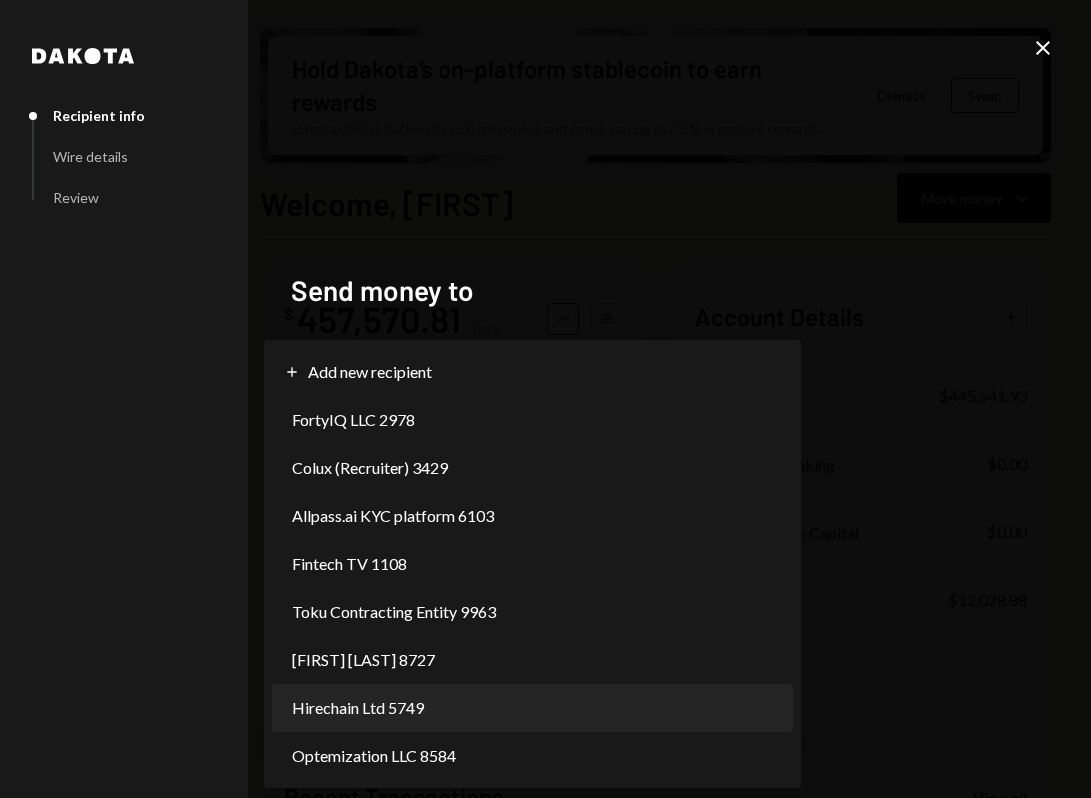 select on "**********" 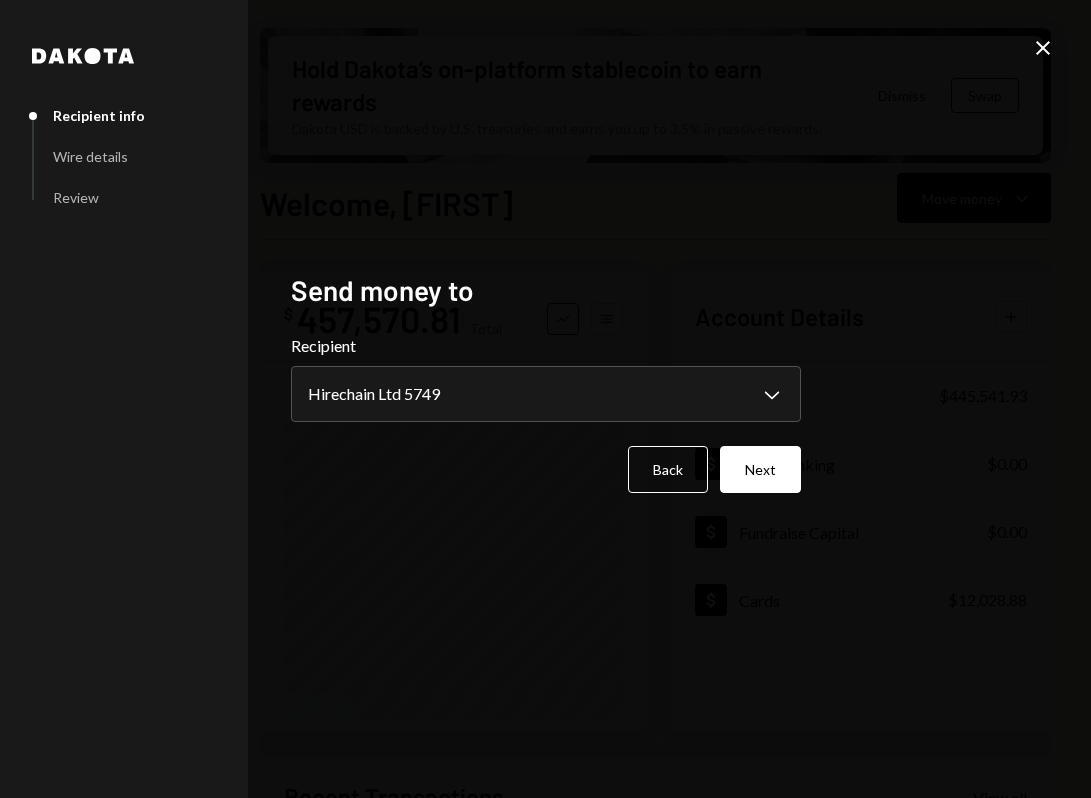 click on "**********" at bounding box center [545, 399] 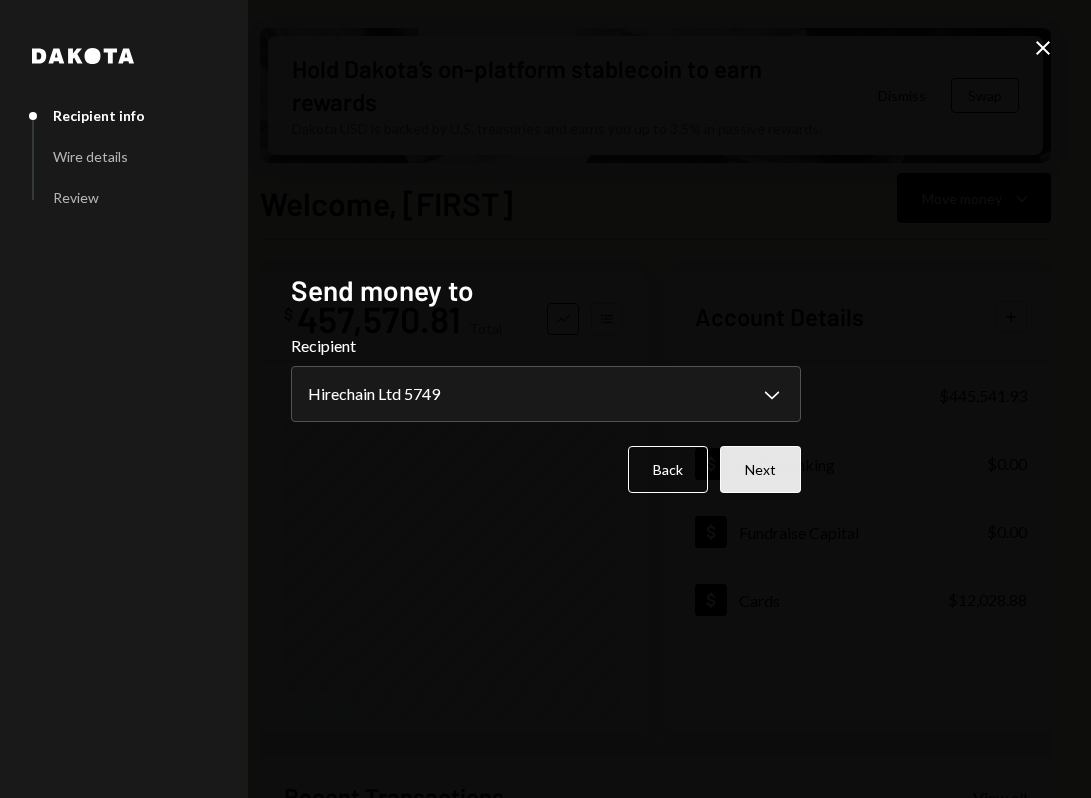 click on "Next" at bounding box center [760, 469] 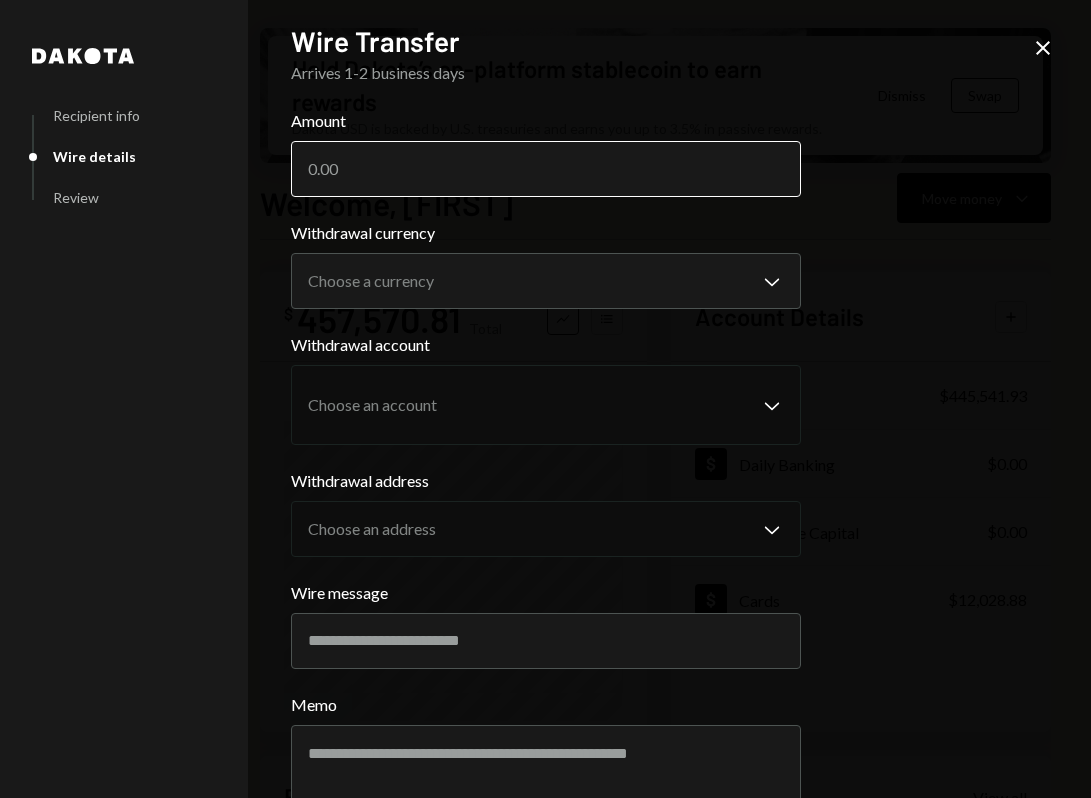click on "Amount" at bounding box center [546, 169] 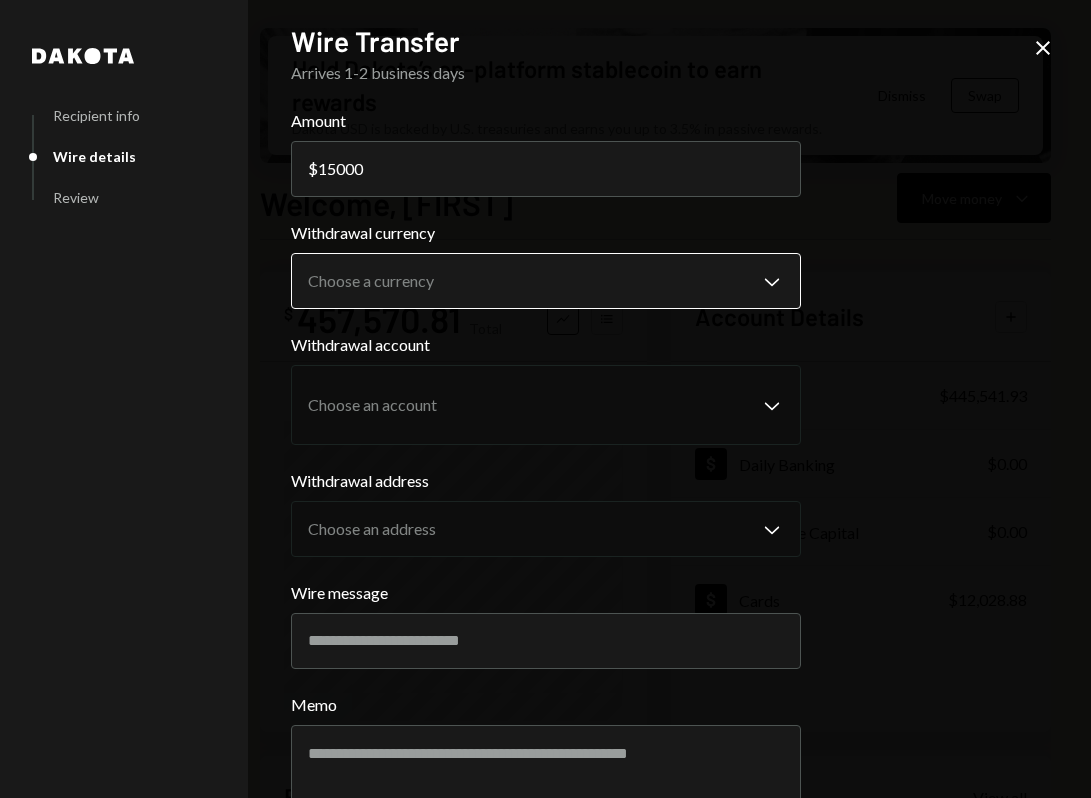 type on "15000" 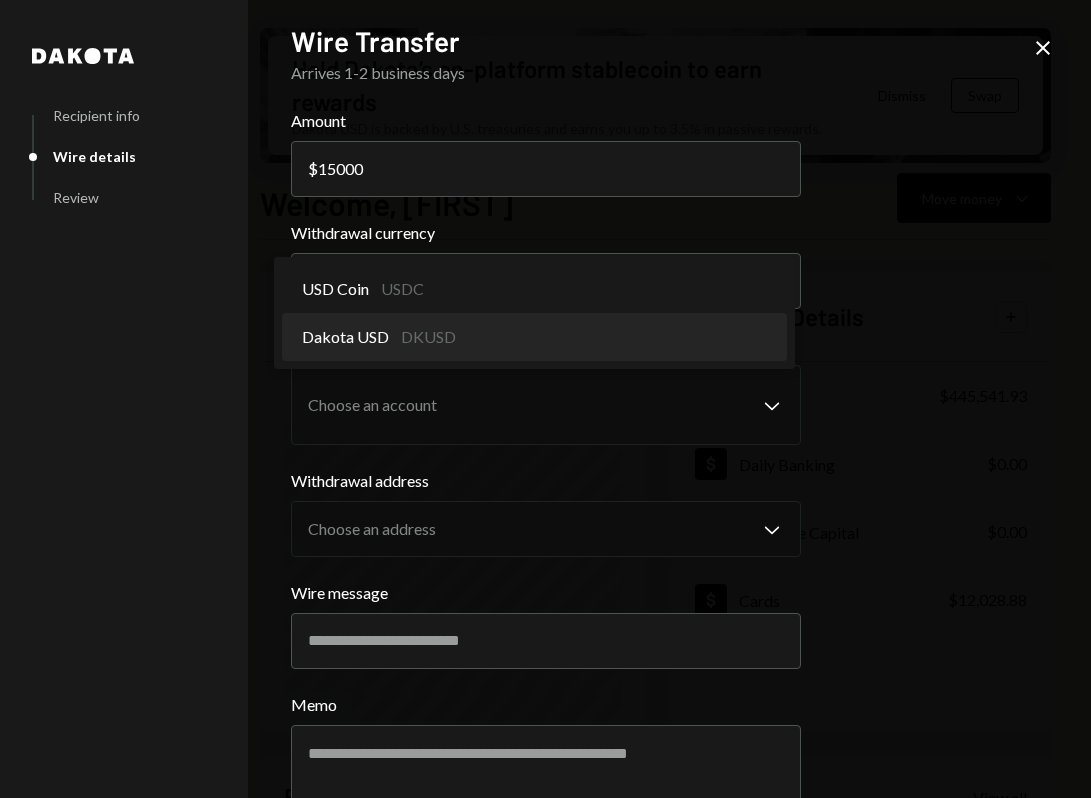 select on "*****" 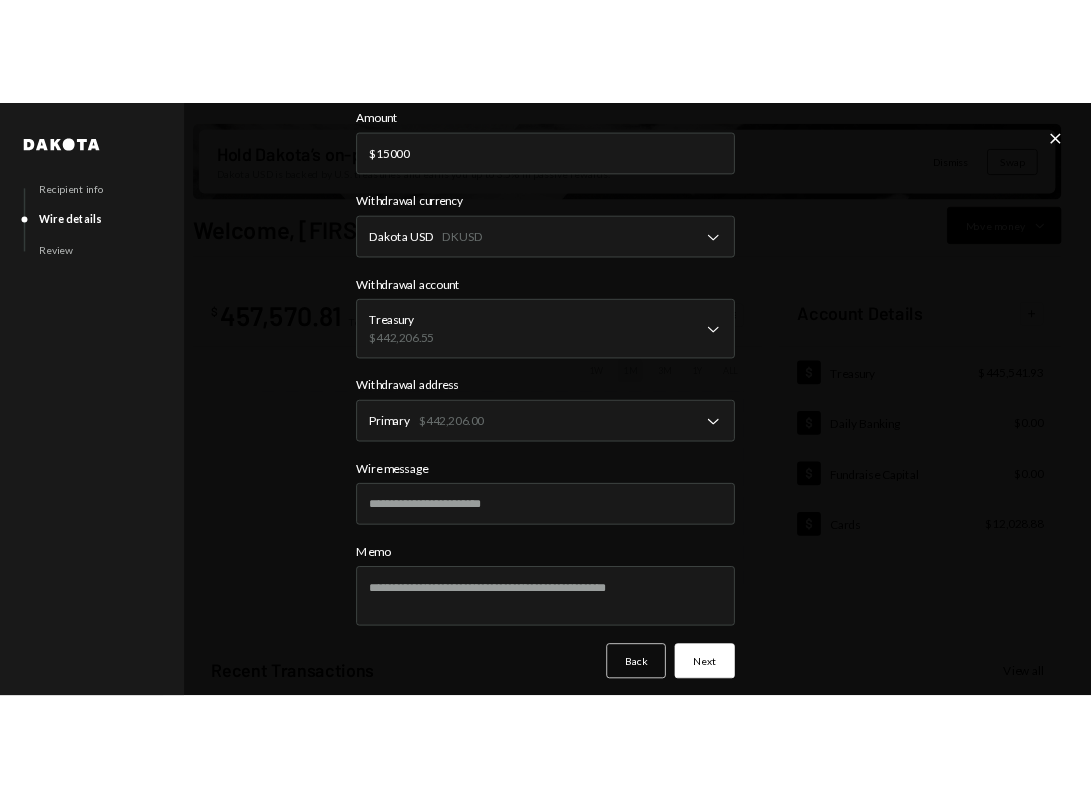 scroll, scrollTop: 0, scrollLeft: 0, axis: both 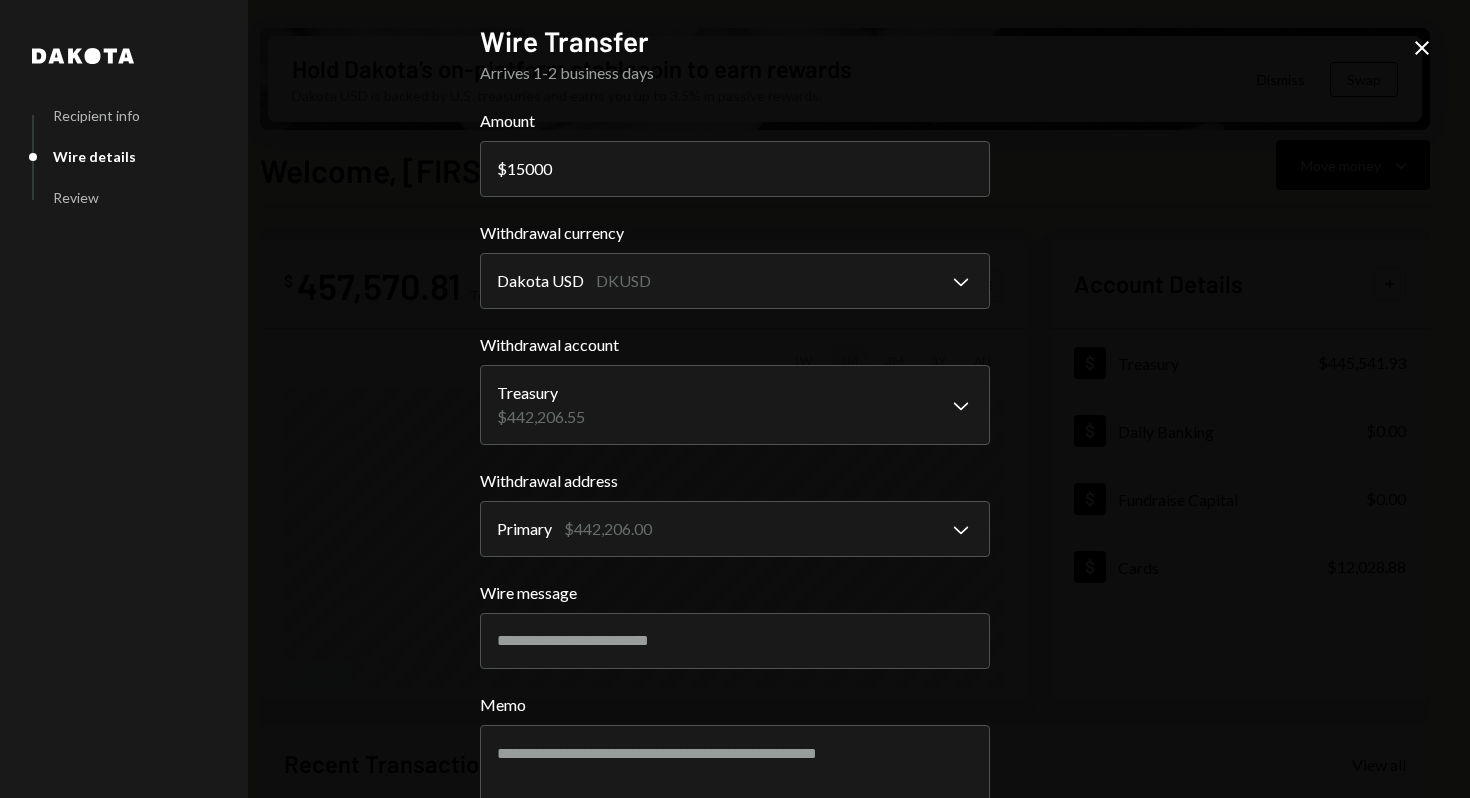 click 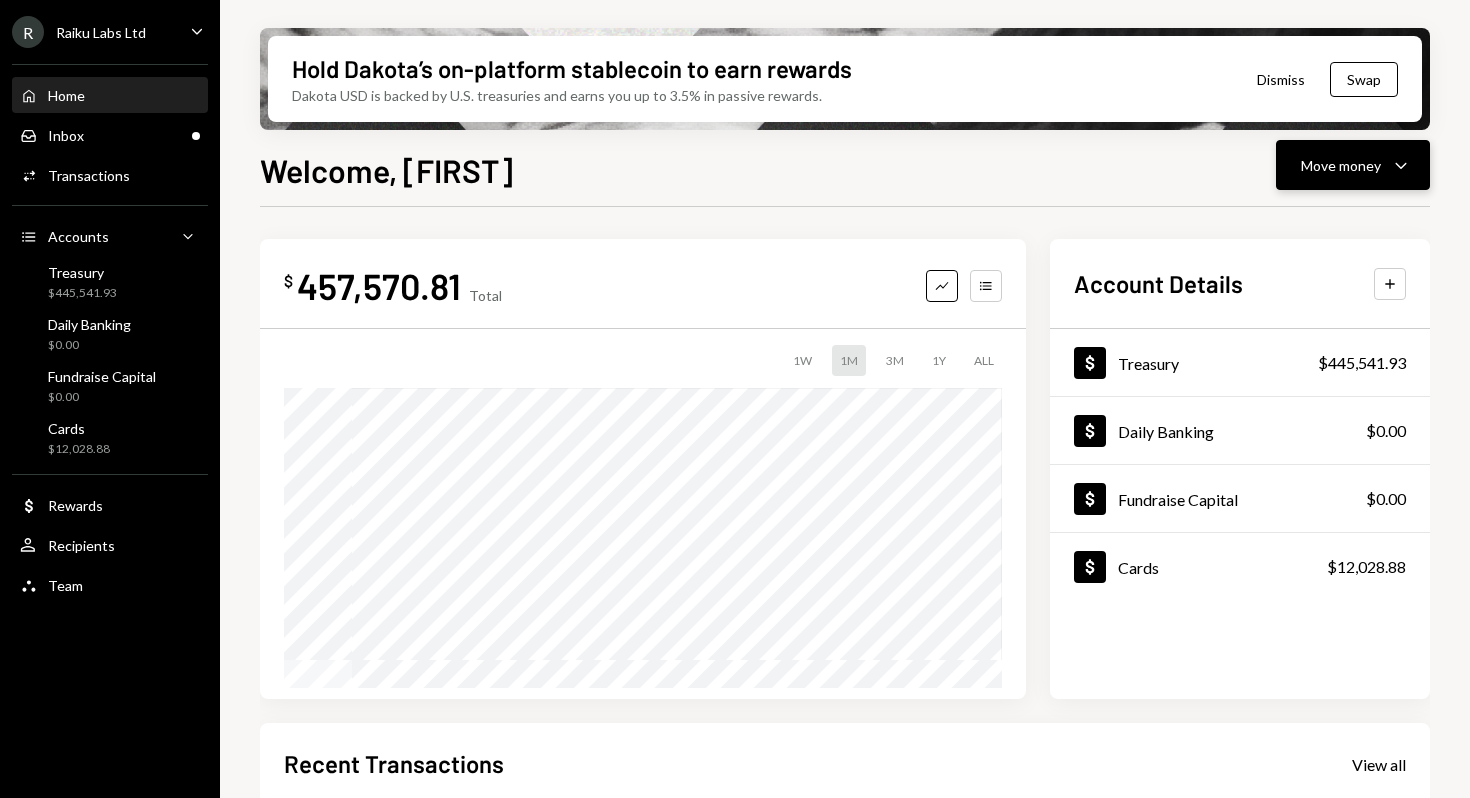 click on "Move money" at bounding box center (1341, 165) 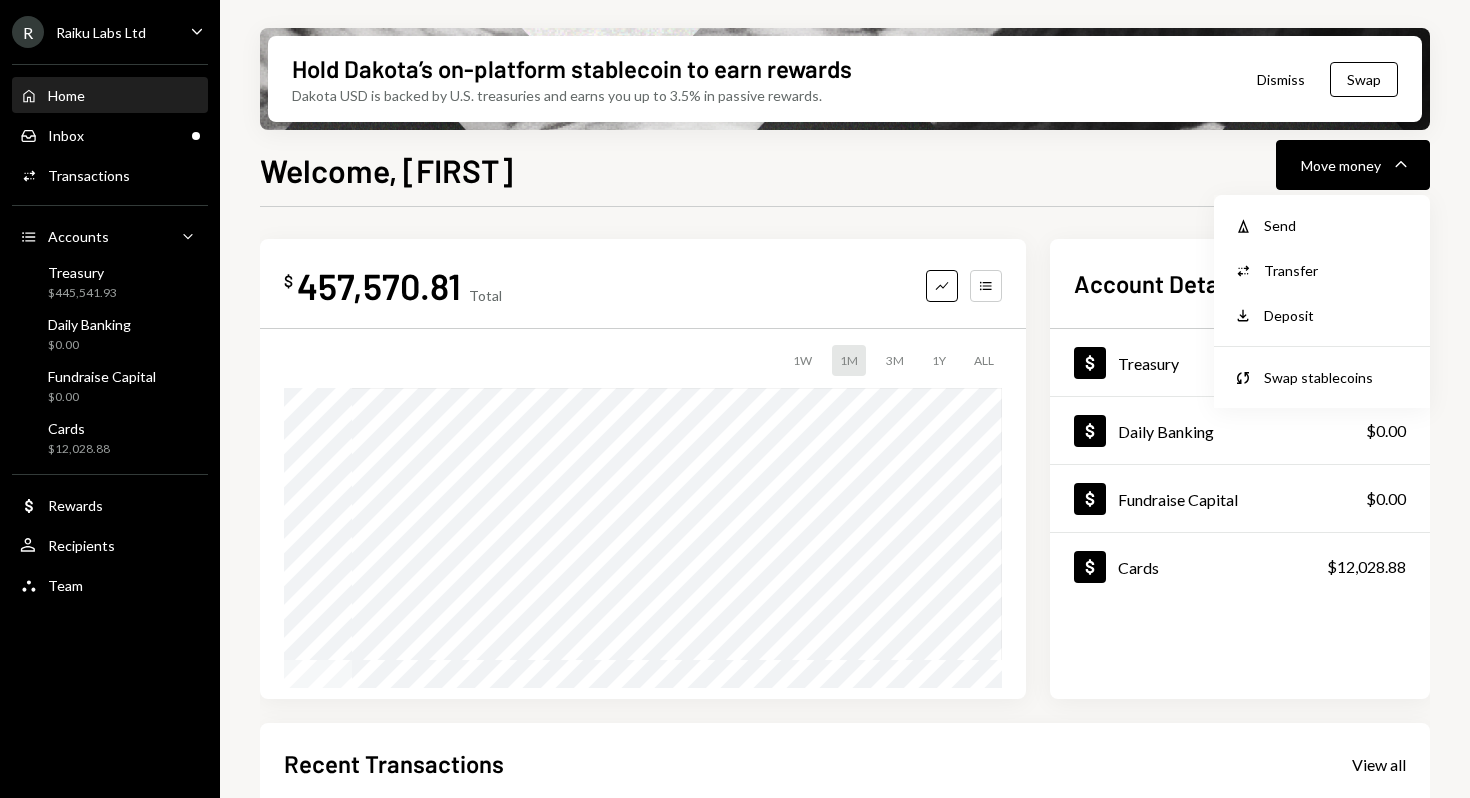 click on "$442,206.55
Account Details Plus Dollar Treasury $445,541.93 Dollar Daily Banking $0.00 Dollar Fundraise Capital $0.00 Dollar Cards $12,028.88 Recent Transactions View all Type Initiated By Initiated At Account Status Card Transaction $9,326.53 [FIRST] Raiku Card 07/11/25 12:06 PM Organization Pending Card Transaction $34.99 Subscription Costs 07/10/25 3:32 PM Organization Pending Bank Payment $9,000.00 [FIRST] [LAST] 07/10/25 12:11 PM Treasury Review Right Arrow Bank Payment $34,125.00 [FIRST] [LAST] 07/10/25 11:59 AM Treasury Pending Card Transaction $195.00 [FIRST] Raiku Card 07/10/25 11:41 AM Organization Pending" at bounding box center (845, 718) 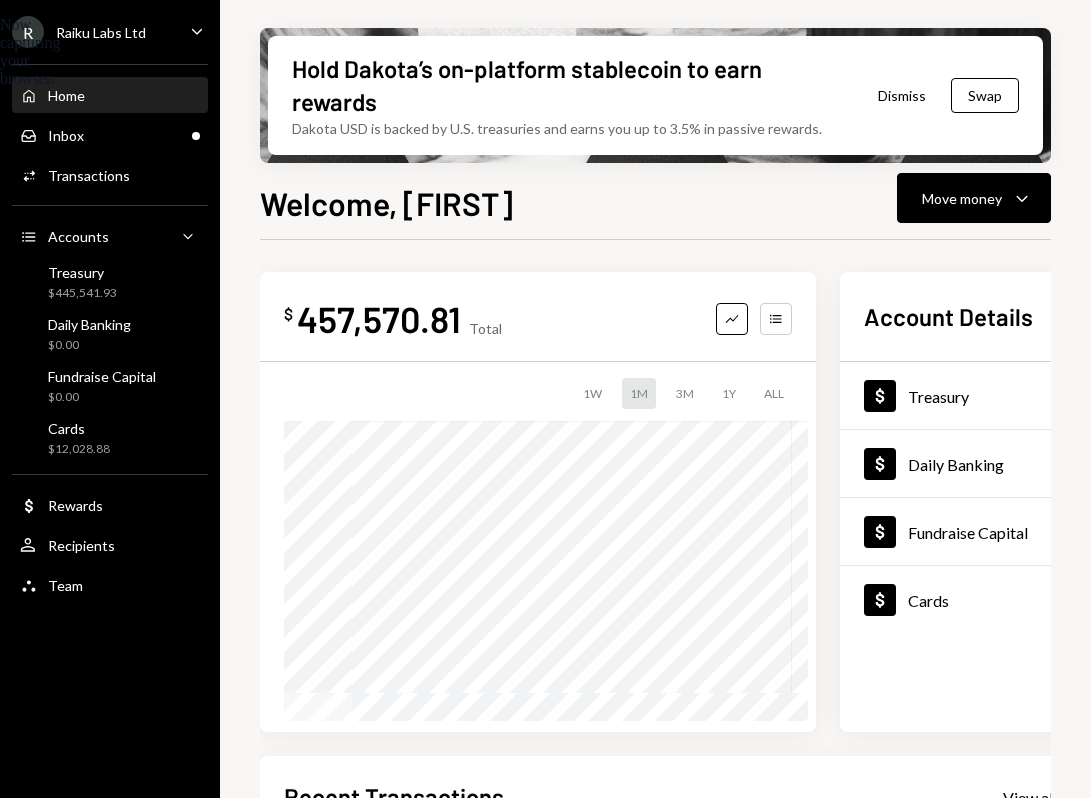 click on "Now capturing your browser." at bounding box center [0, 52] 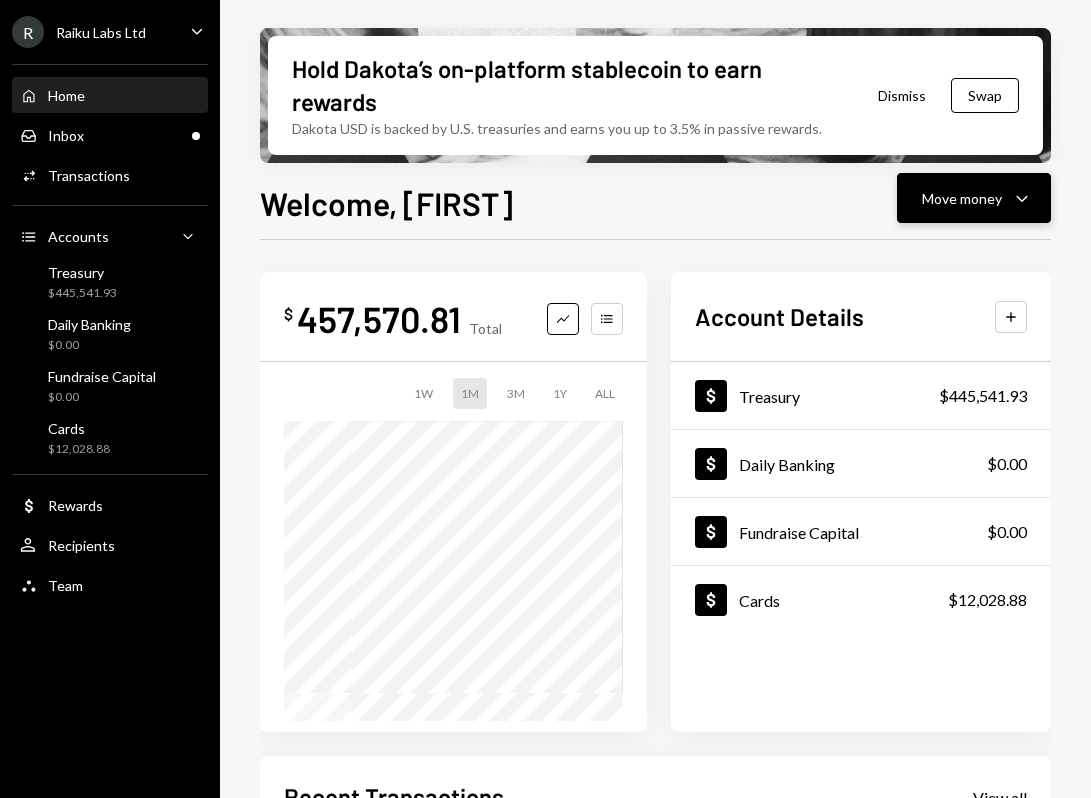 click on "Move money" at bounding box center (962, 198) 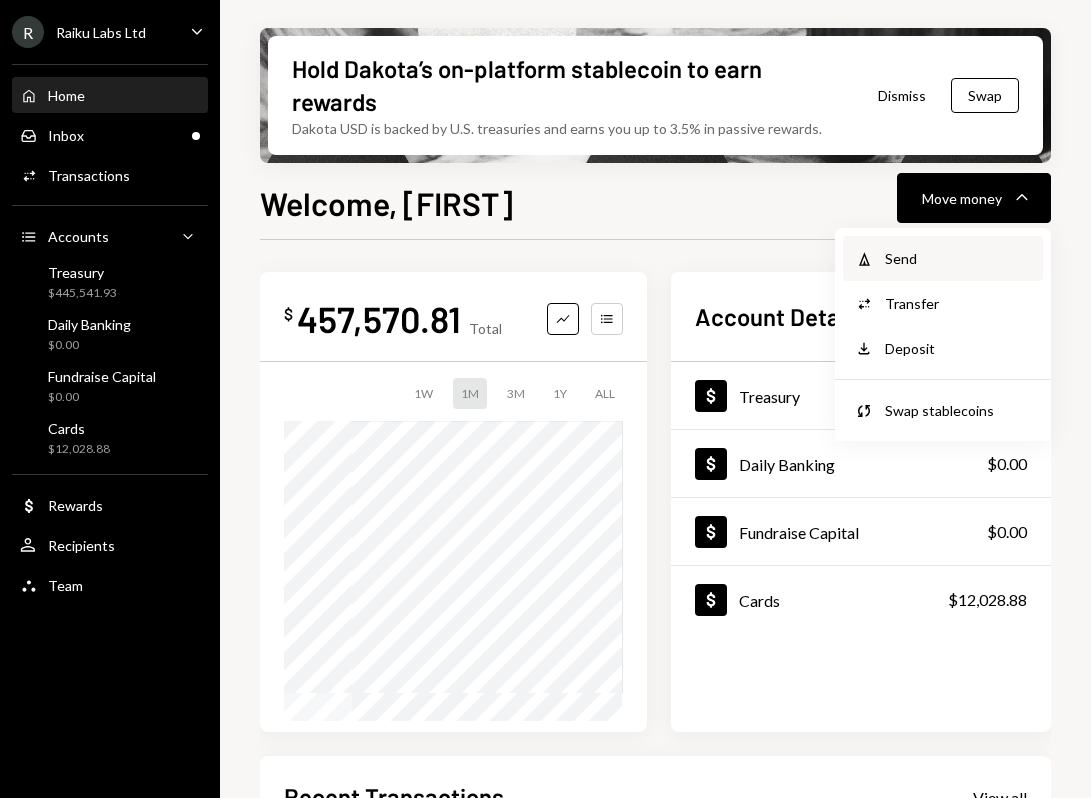 click on "Send" at bounding box center [958, 258] 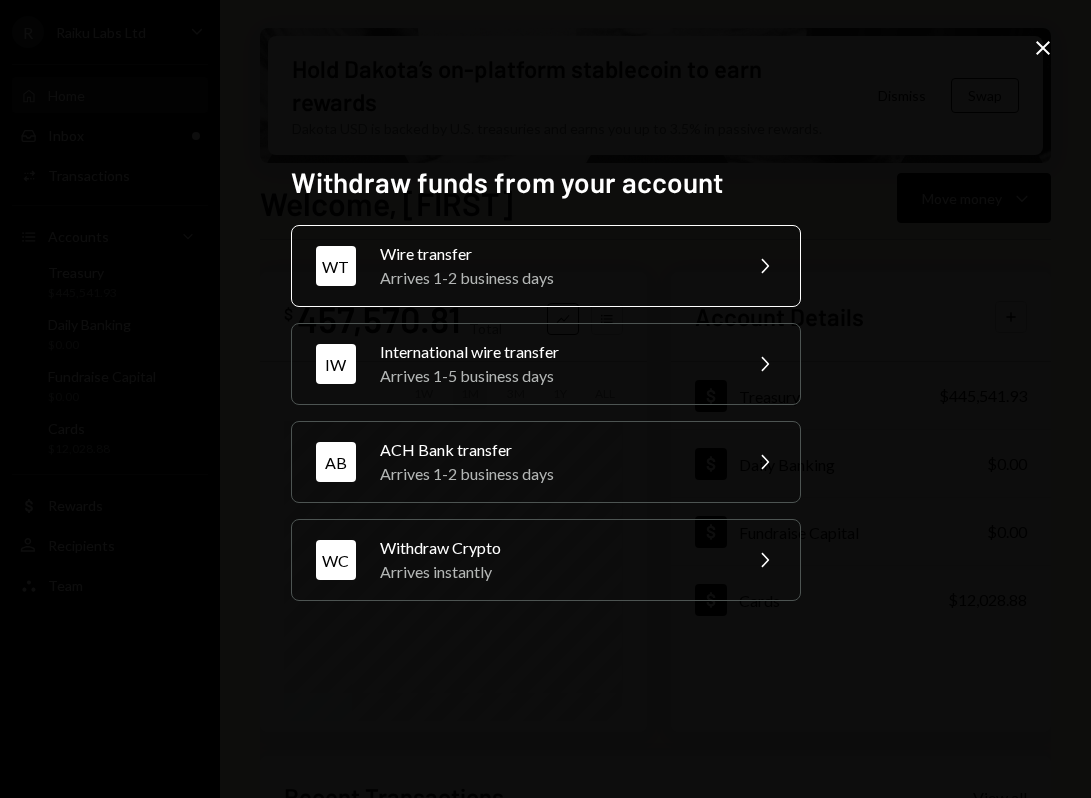 click on "Wire transfer" at bounding box center (554, 254) 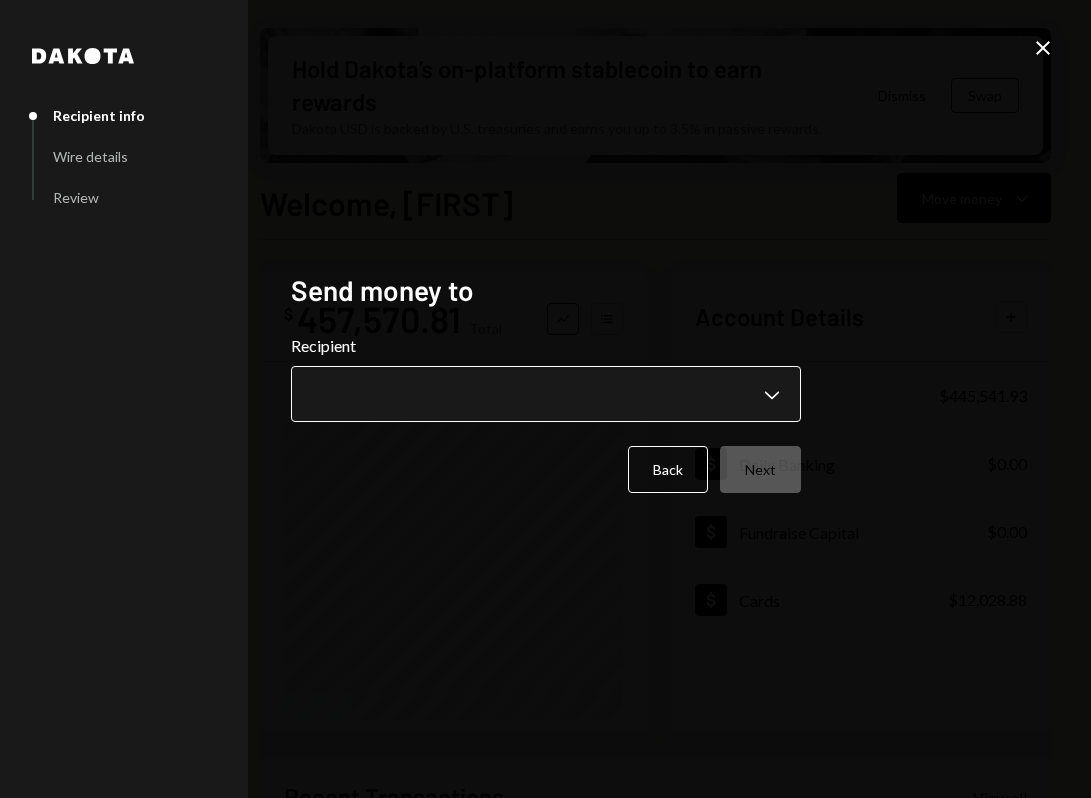 click on "R Raiku Labs Ltd Caret Down Home Home Inbox Inbox Activities Transactions Accounts Accounts Caret Down Treasury $445,541.93 Daily Banking $0.00 Fundraise Capital $0.00 Cards $12,028.88 Dollar Rewards User Recipients Team Team Hold Dakota’s on-platform stablecoin to earn rewards Dakota USD is backed by U.S. treasuries and earns you up to 3.5% in passive rewards. Dismiss Swap Welcome, [FIRST] Move money Caret Down $ 457,570.81 Total Graph Accounts 1W 1M 3M 1Y ALL Account Details Plus Dollar Treasury $445,541.93 Dollar Daily Banking $0.00 Dollar Fundraise Capital $0.00 Dollar Cards $12,028.88 Recent Transactions View all Type Initiated By Initiated At Account Status Card Transaction $9,326.53 [FIRST] Raiku Card 12:06 PM Organization Pending Card Transaction $34.99 Subscription Costs 07/10/2025 Organization Pending Bank Payment $9,000.00 [FIRST] [LAST] 07/10/2025 Treasury Review Right Arrow Bank Payment $34,125.00 [FIRST] [LAST] 07/10/2025 Treasury Pending Card Transaction $195.00 [FIRST] Raiku Card 07/10/2025" at bounding box center [545, 399] 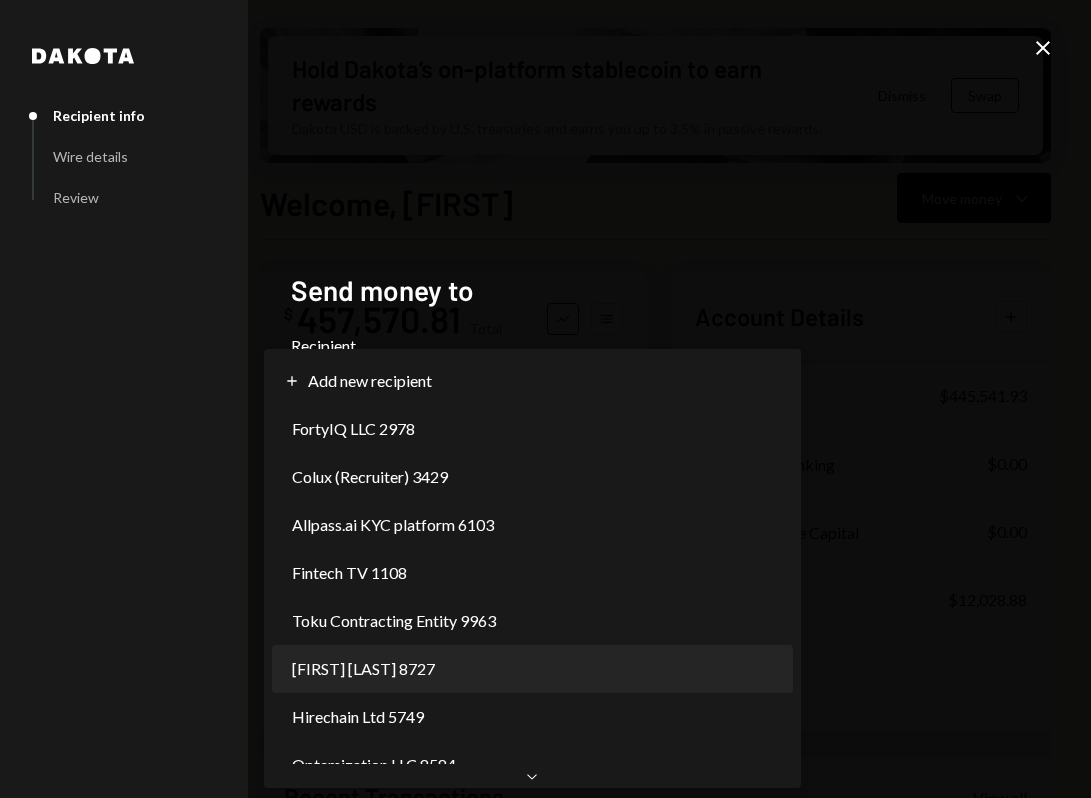 scroll, scrollTop: 0, scrollLeft: 0, axis: both 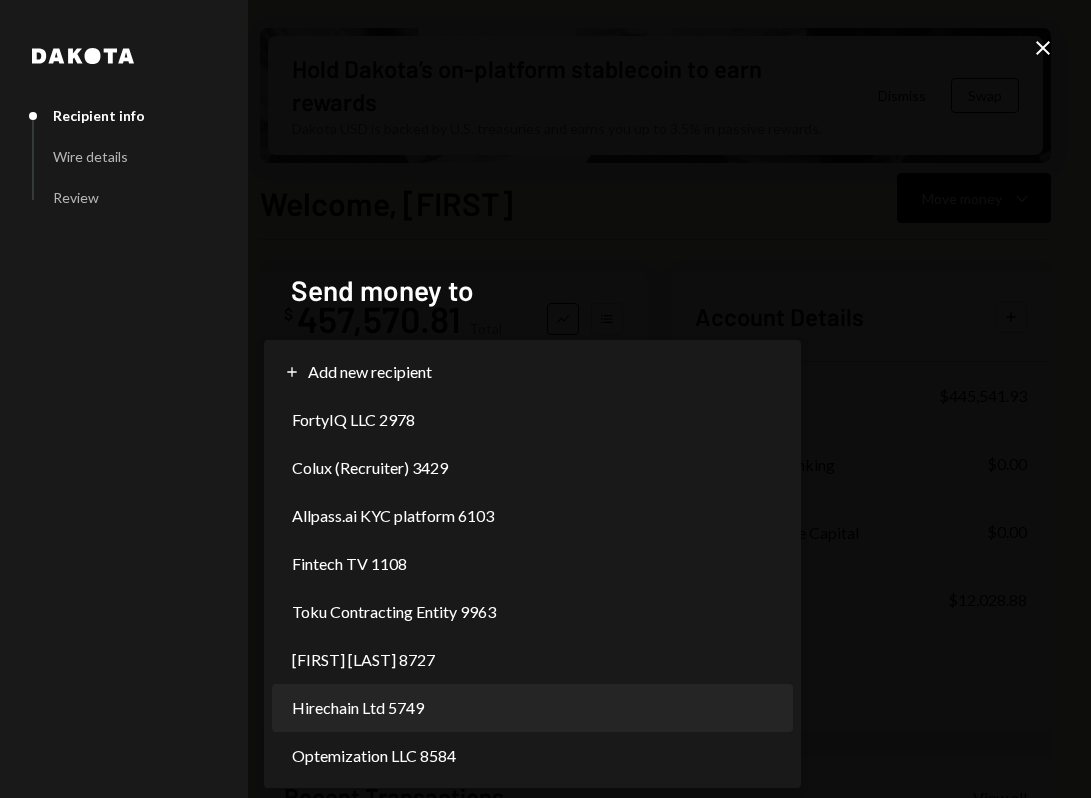 select on "**********" 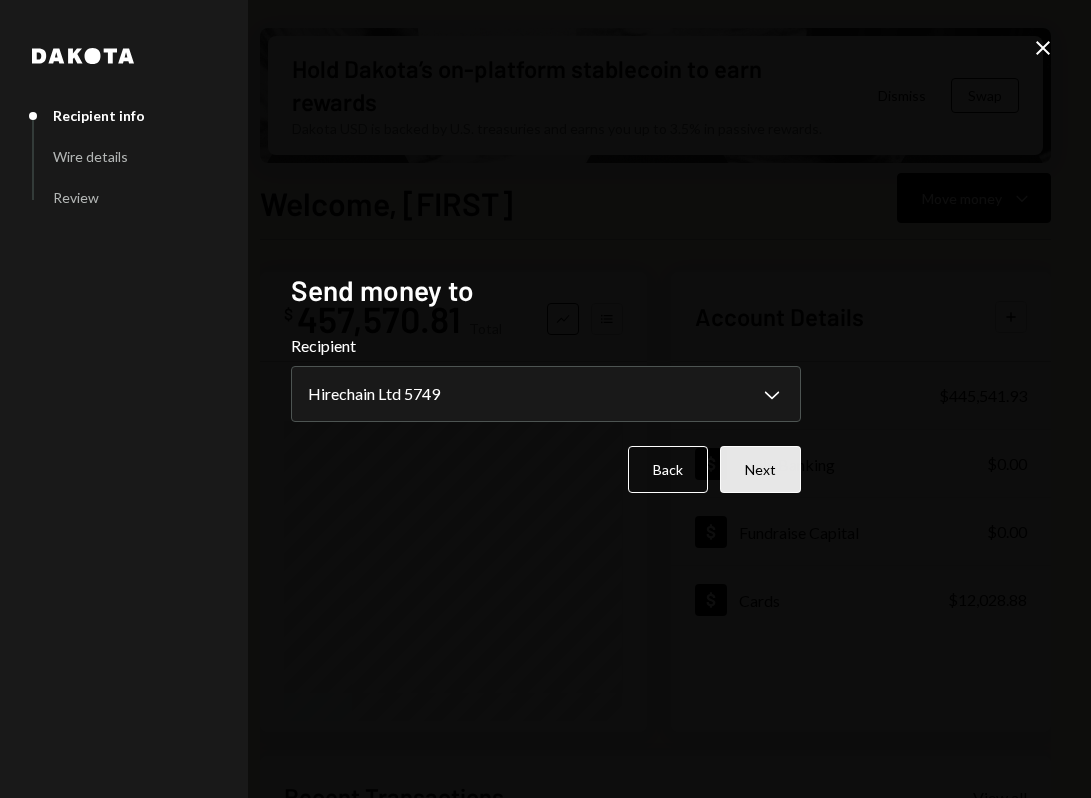 click on "Next" at bounding box center [760, 469] 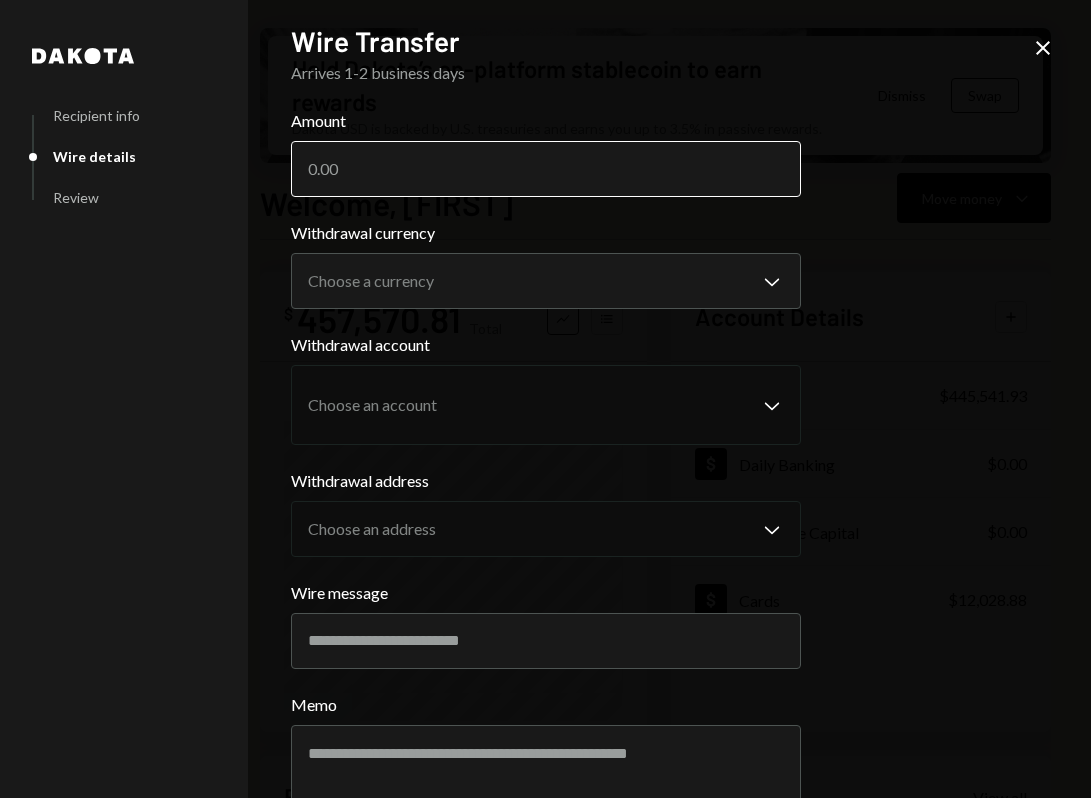 click on "Amount" at bounding box center (546, 169) 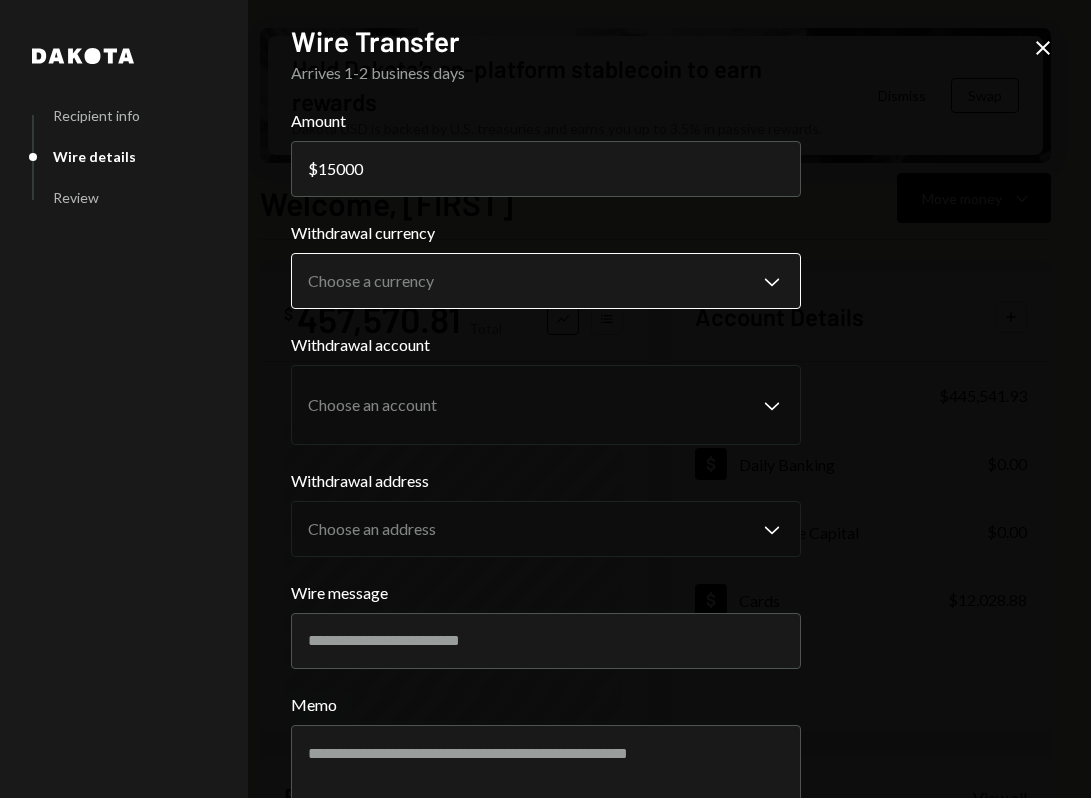 type on "15000" 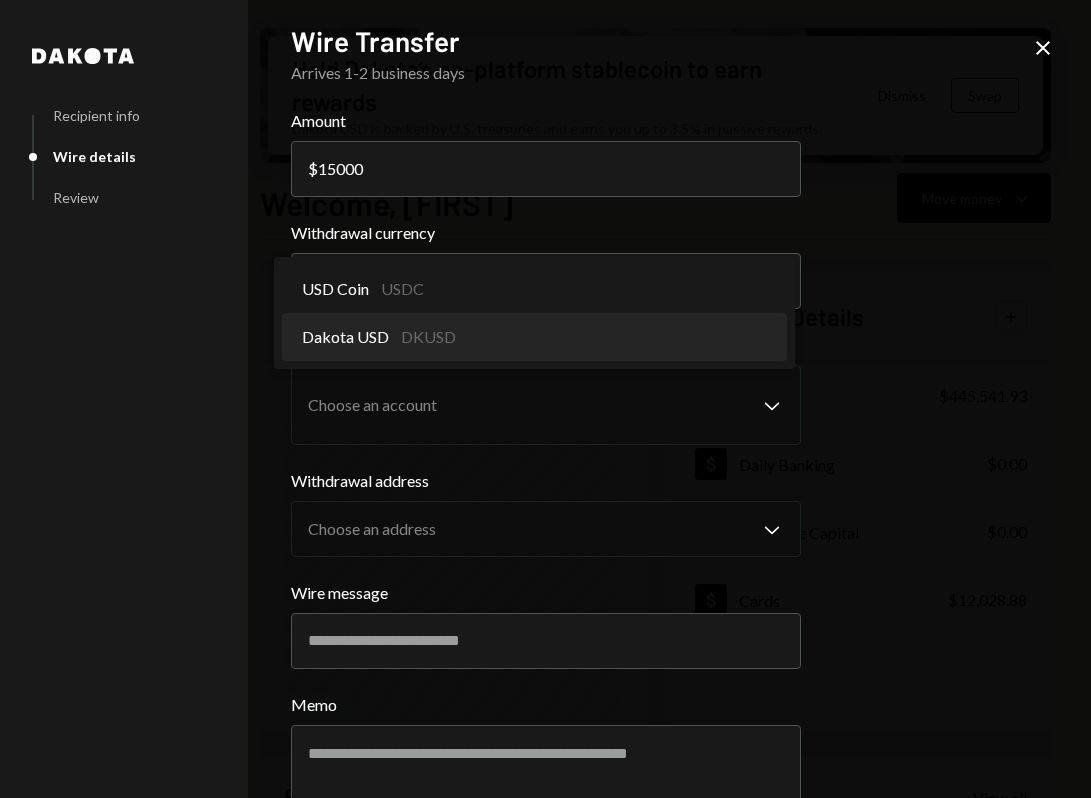 select on "*****" 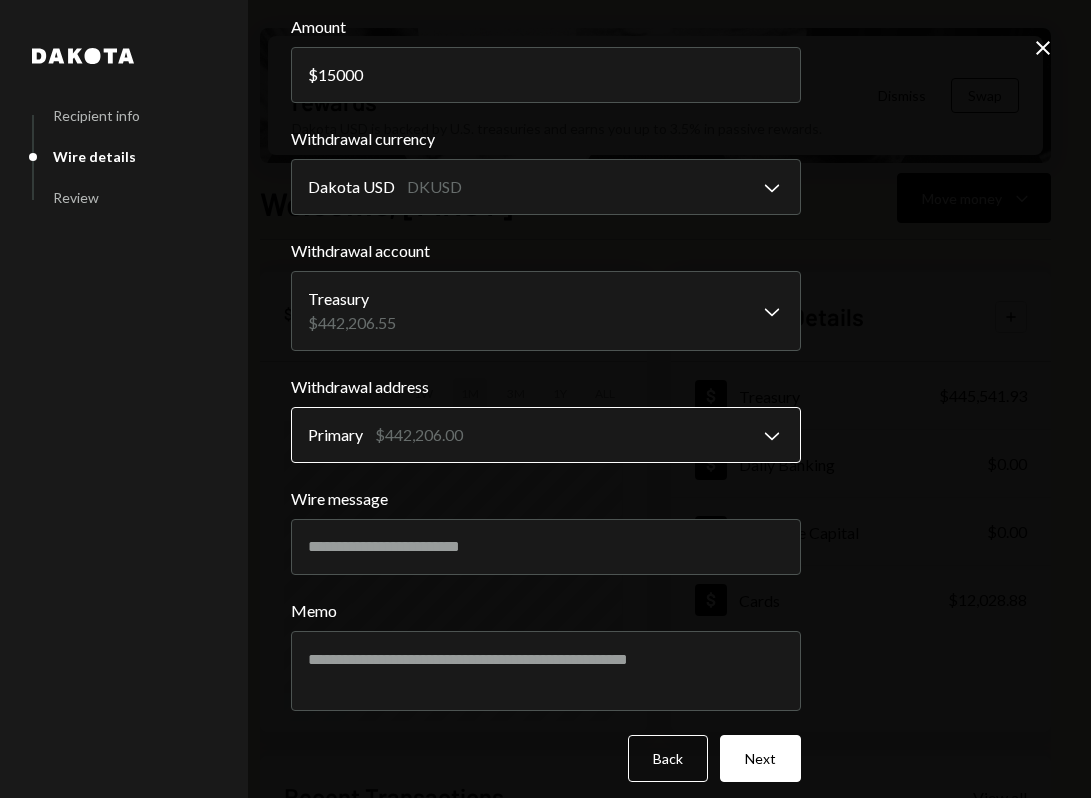 scroll, scrollTop: 109, scrollLeft: 0, axis: vertical 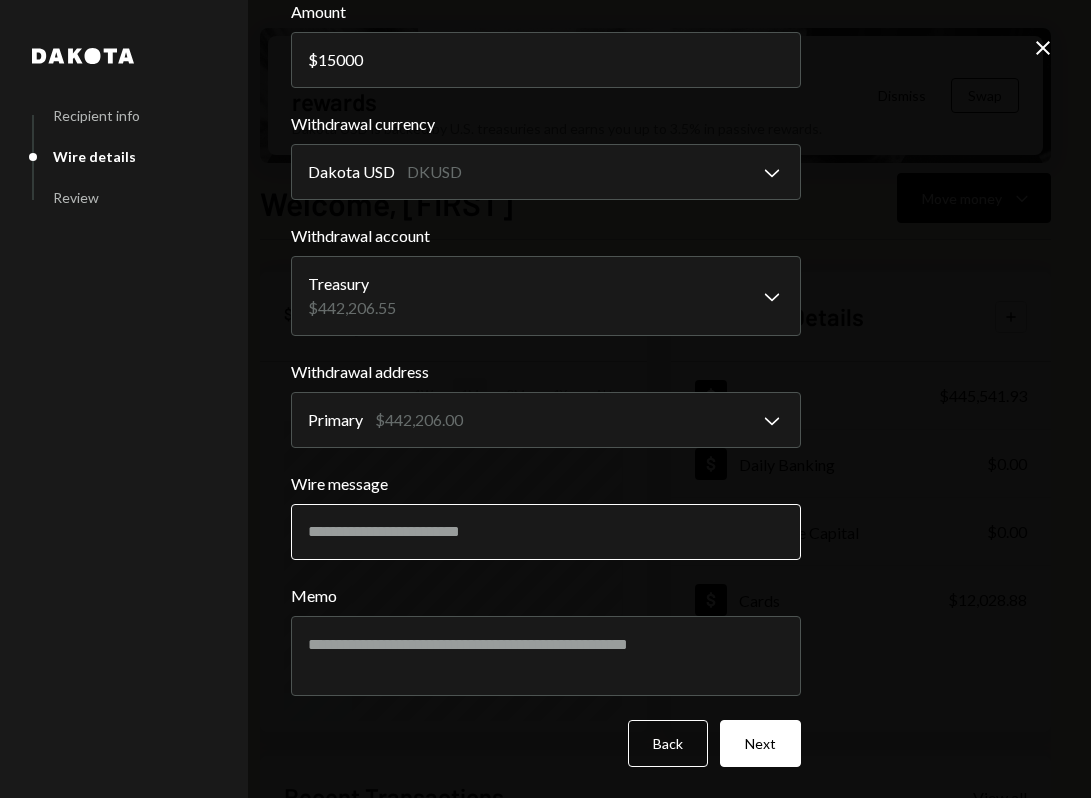 click on "Wire message" at bounding box center (546, 532) 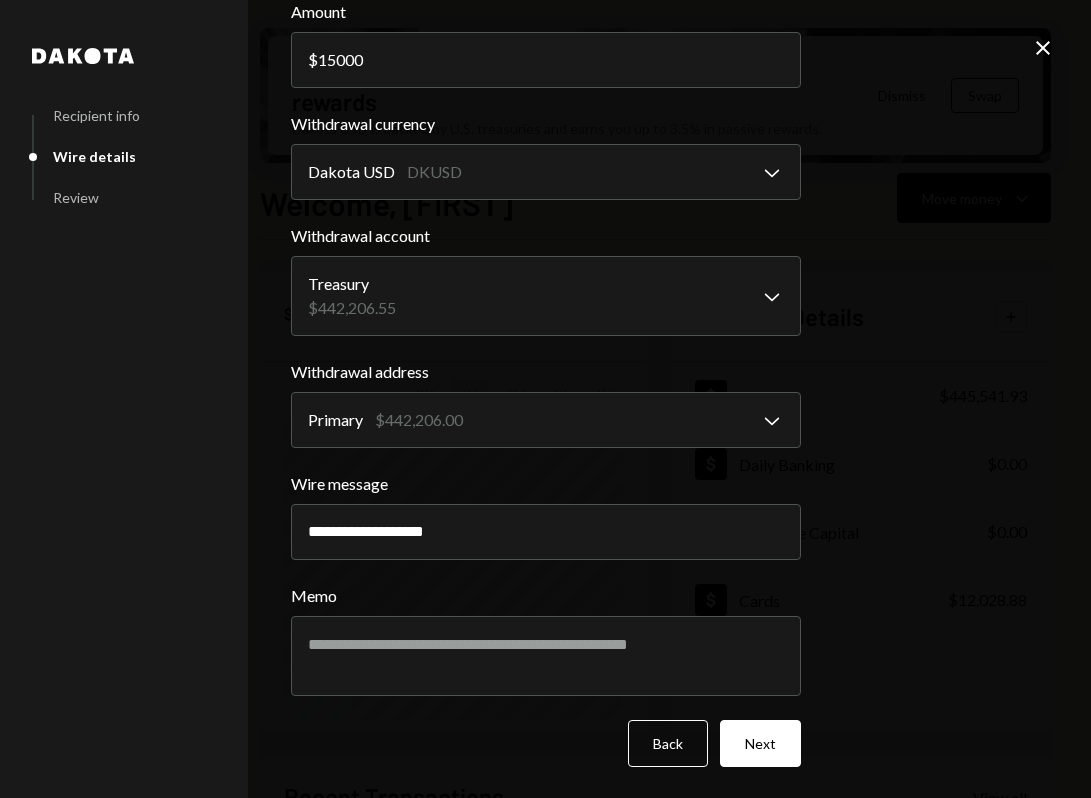 type on "**********" 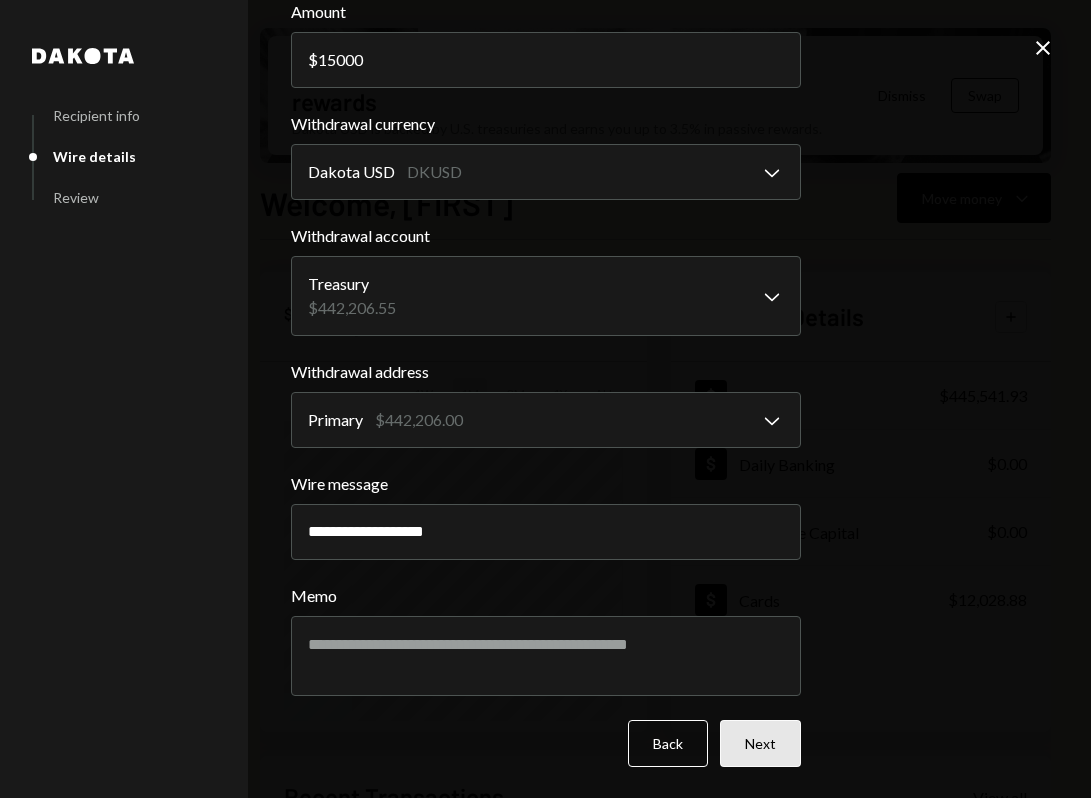 click on "Next" at bounding box center (760, 743) 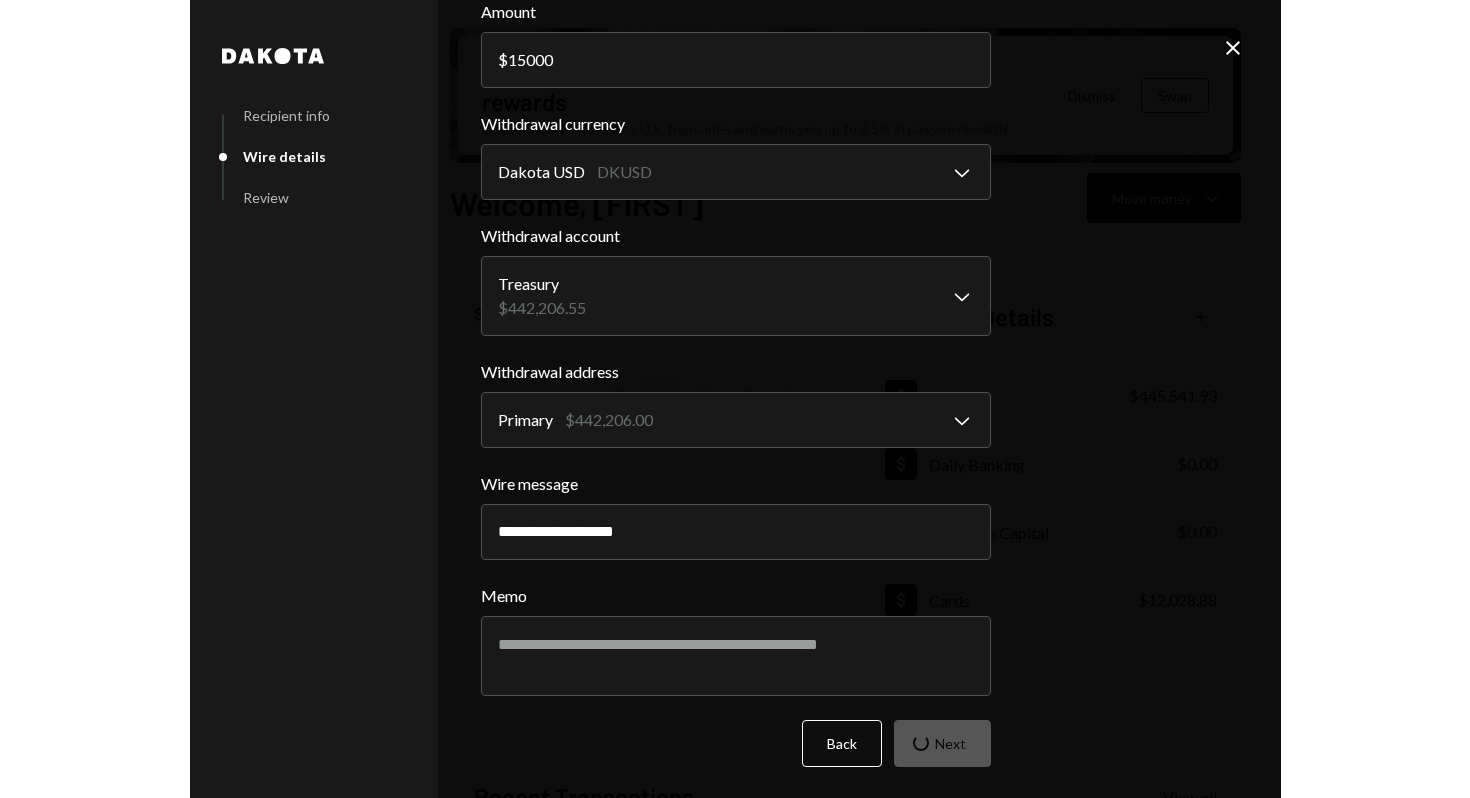 scroll, scrollTop: 0, scrollLeft: 0, axis: both 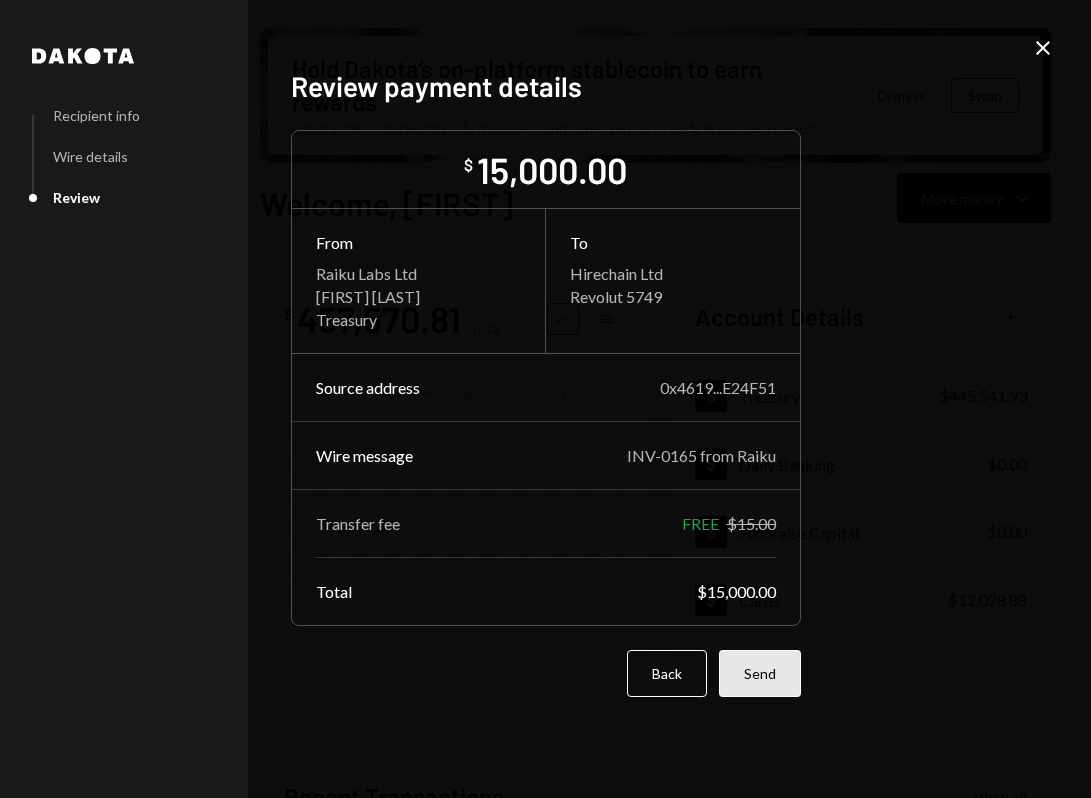 click on "Send" at bounding box center [760, 673] 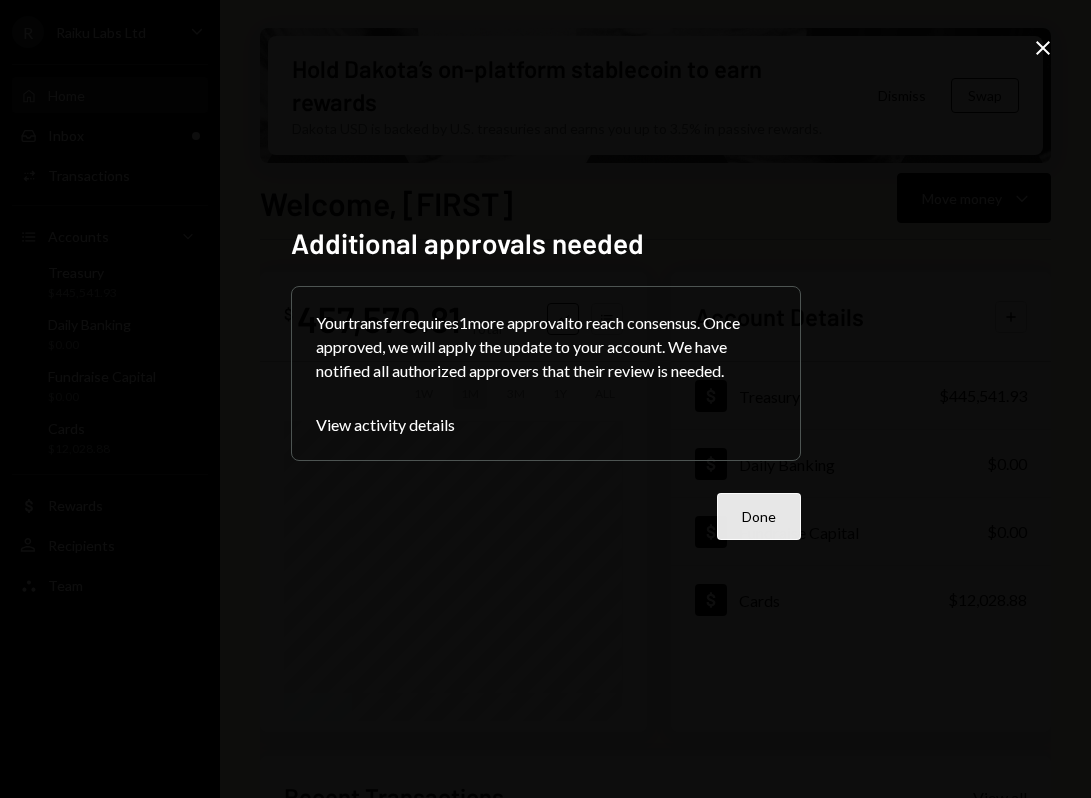 click on "Done" at bounding box center (759, 516) 